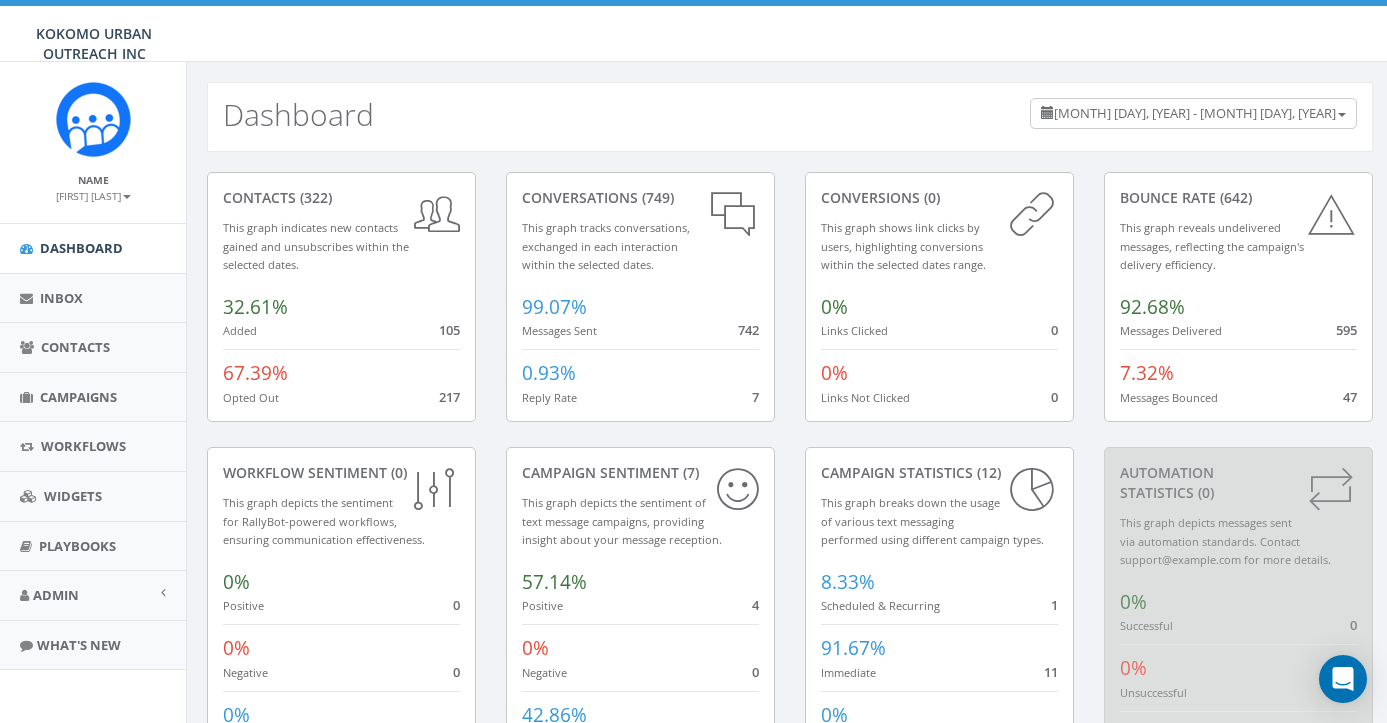 scroll, scrollTop: 0, scrollLeft: 0, axis: both 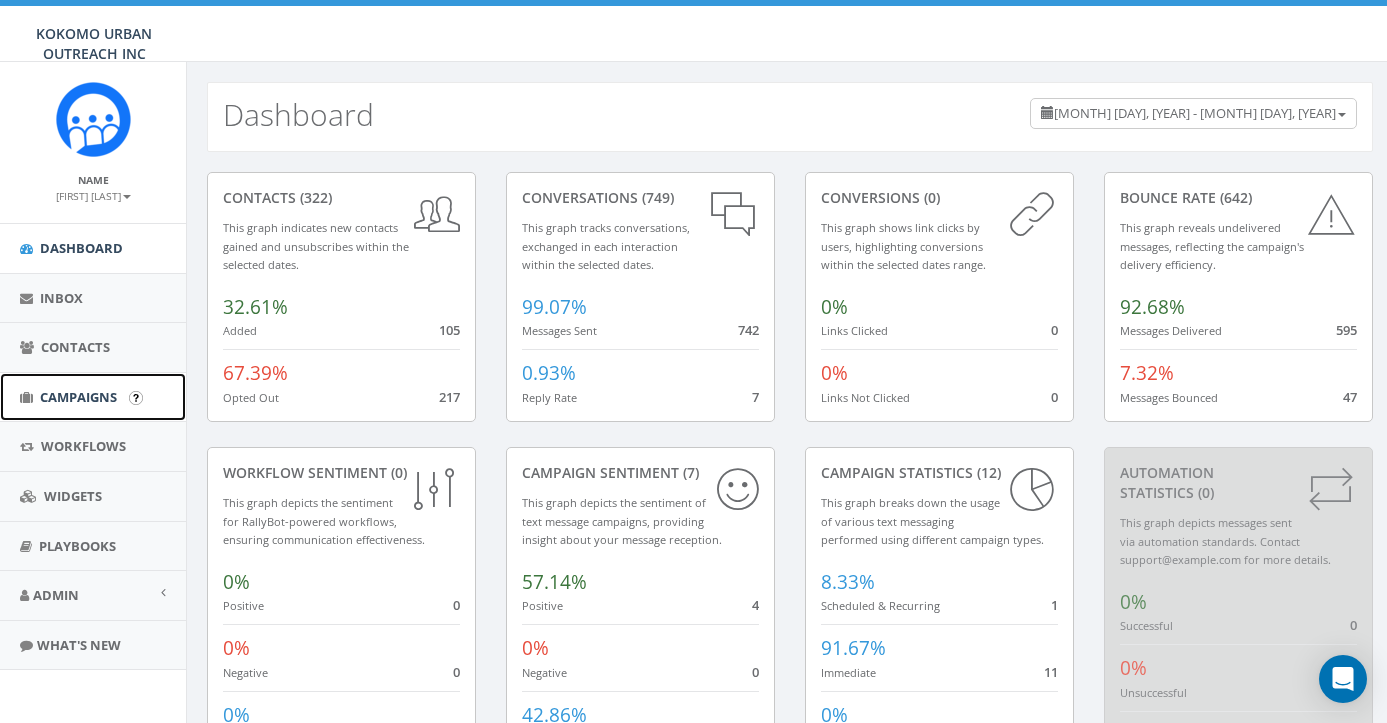 click on "Campaigns" at bounding box center [78, 397] 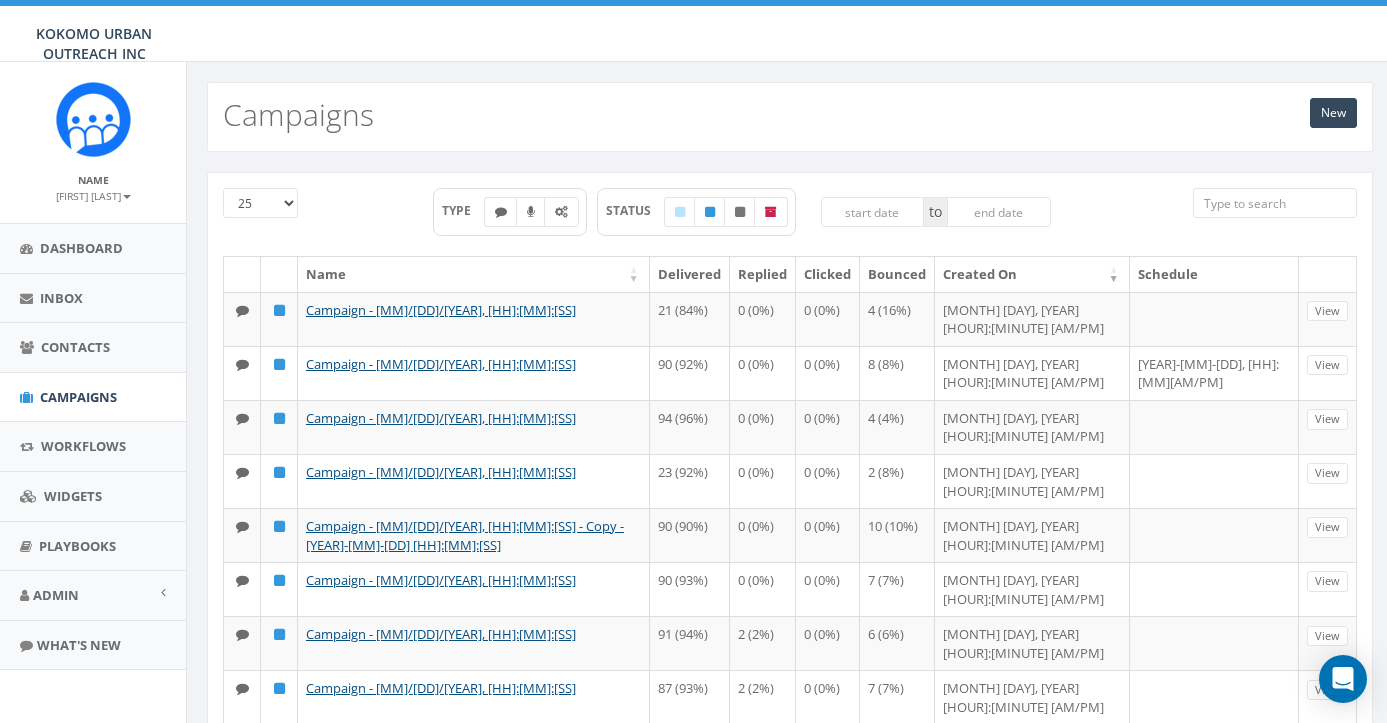 scroll, scrollTop: 0, scrollLeft: 0, axis: both 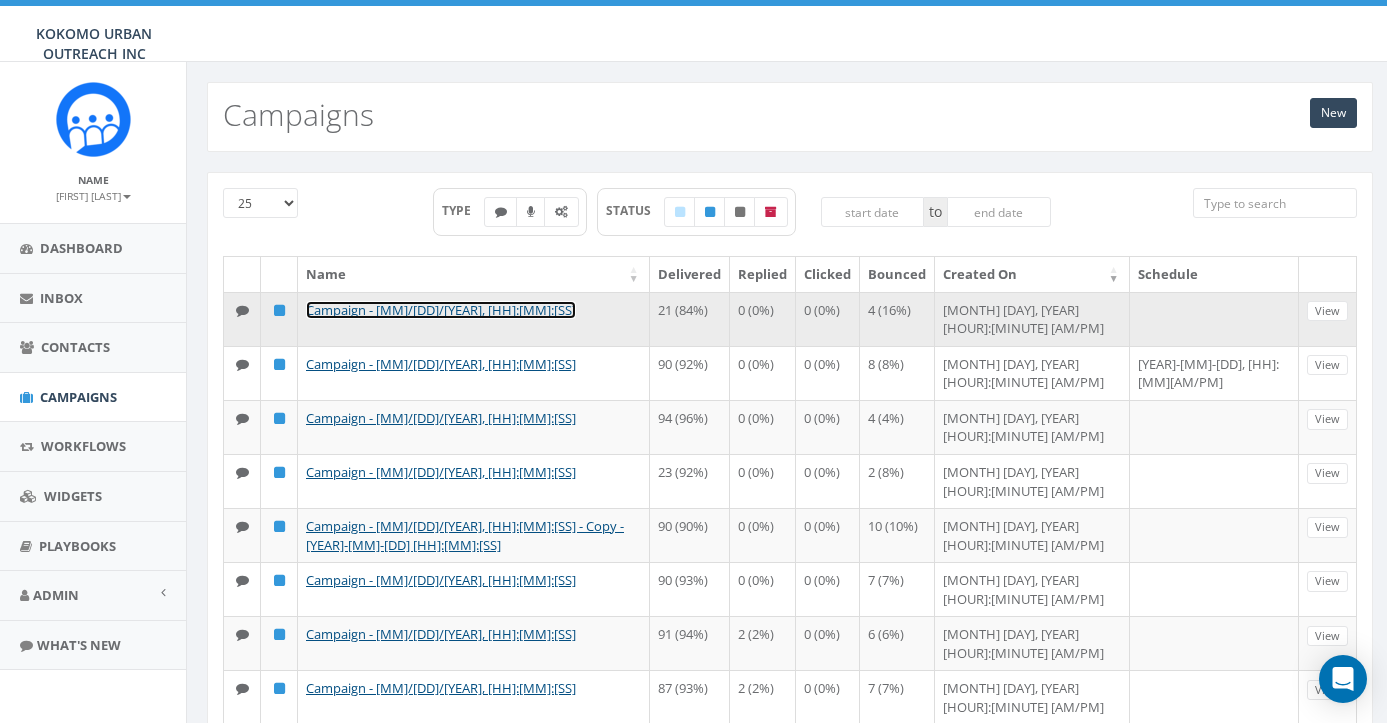 click on "Campaign - [MM]/[DD]/[YEAR], [HH]:[MM]:[SS]" at bounding box center (441, 310) 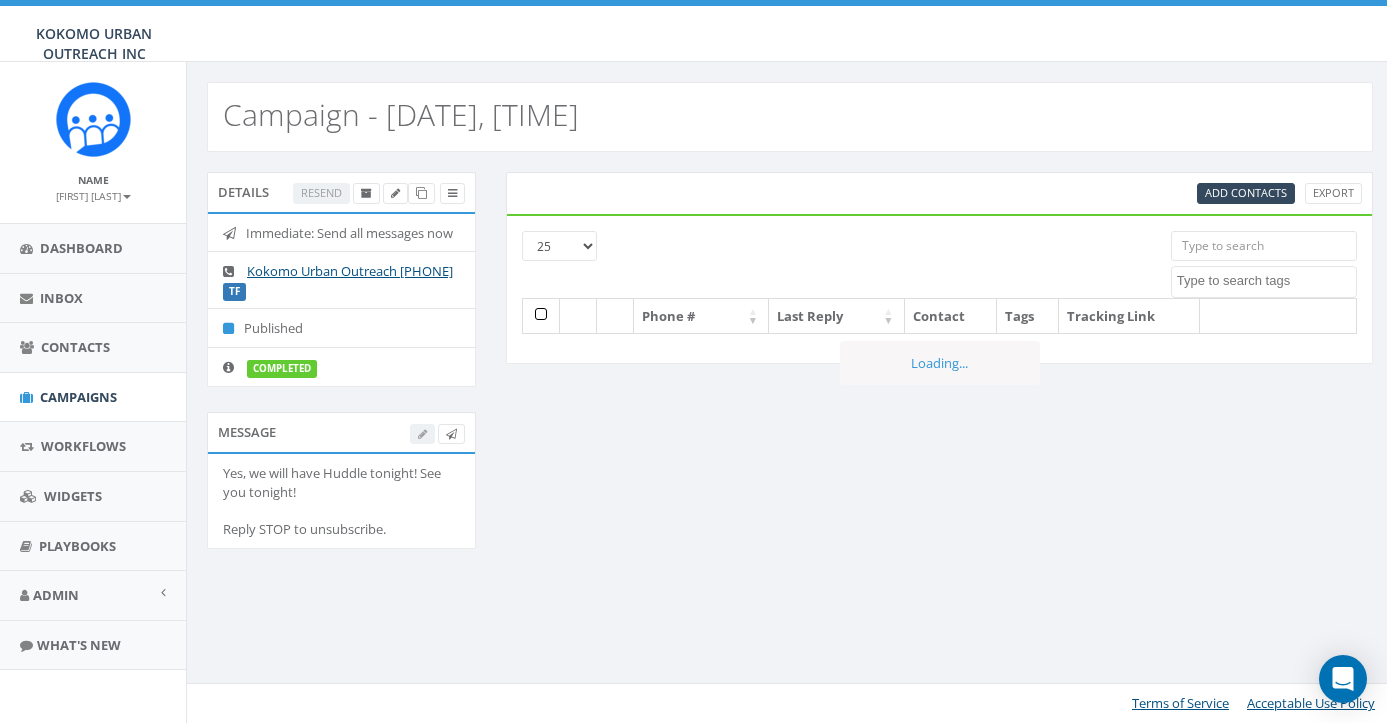 scroll, scrollTop: 0, scrollLeft: 0, axis: both 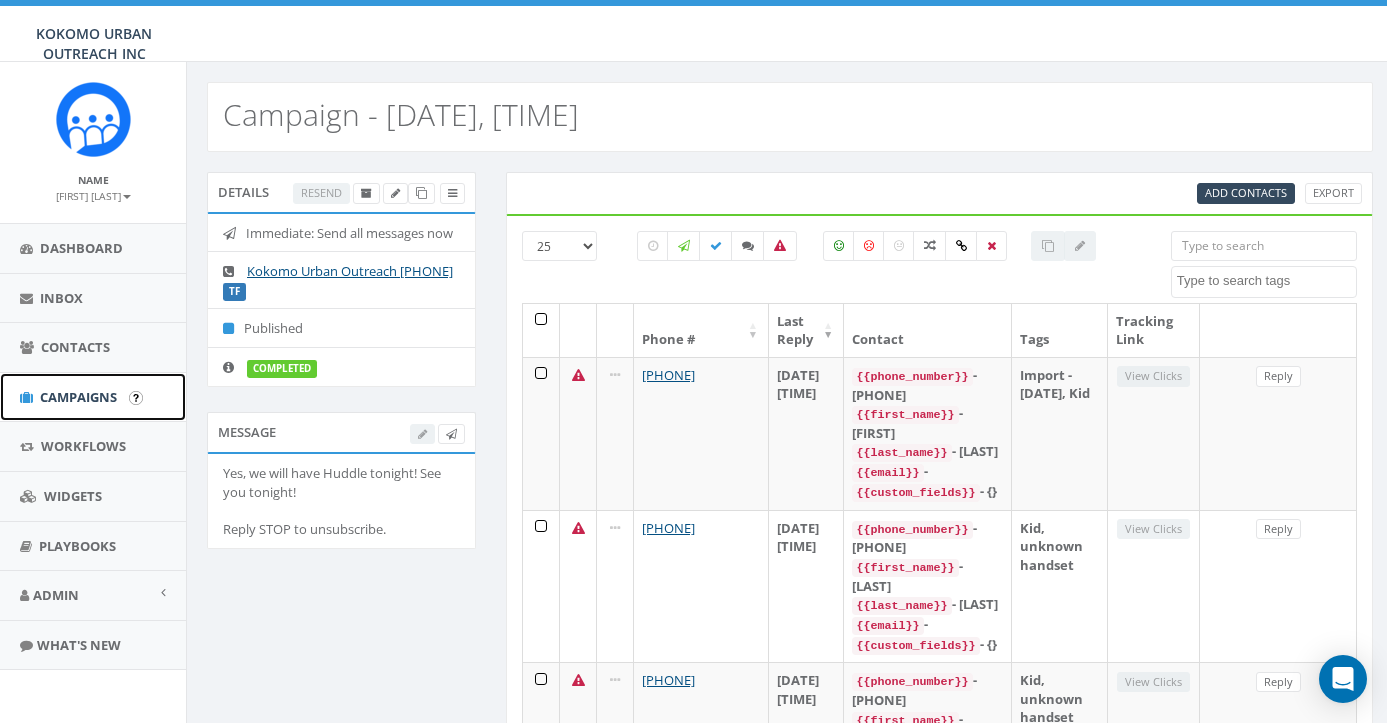 click on "Campaigns" at bounding box center (93, 397) 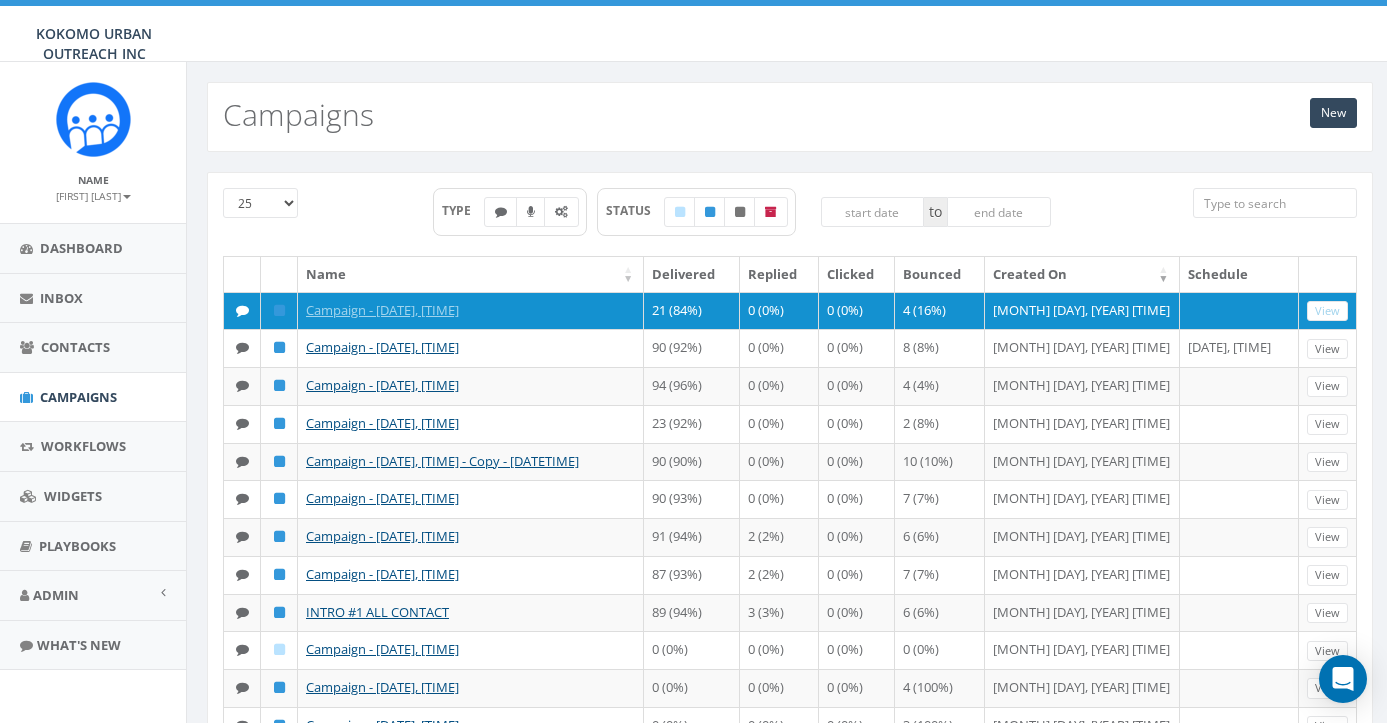 scroll, scrollTop: 0, scrollLeft: 0, axis: both 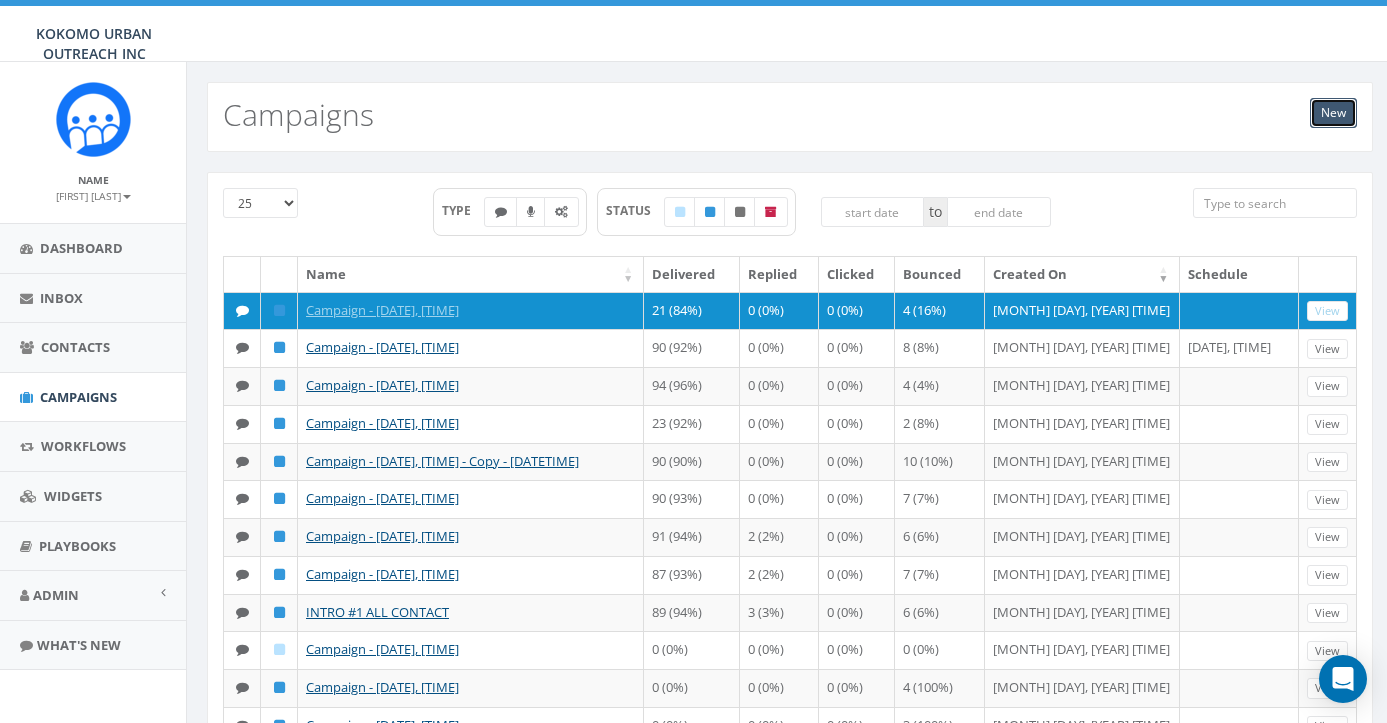 click on "New" at bounding box center [1333, 113] 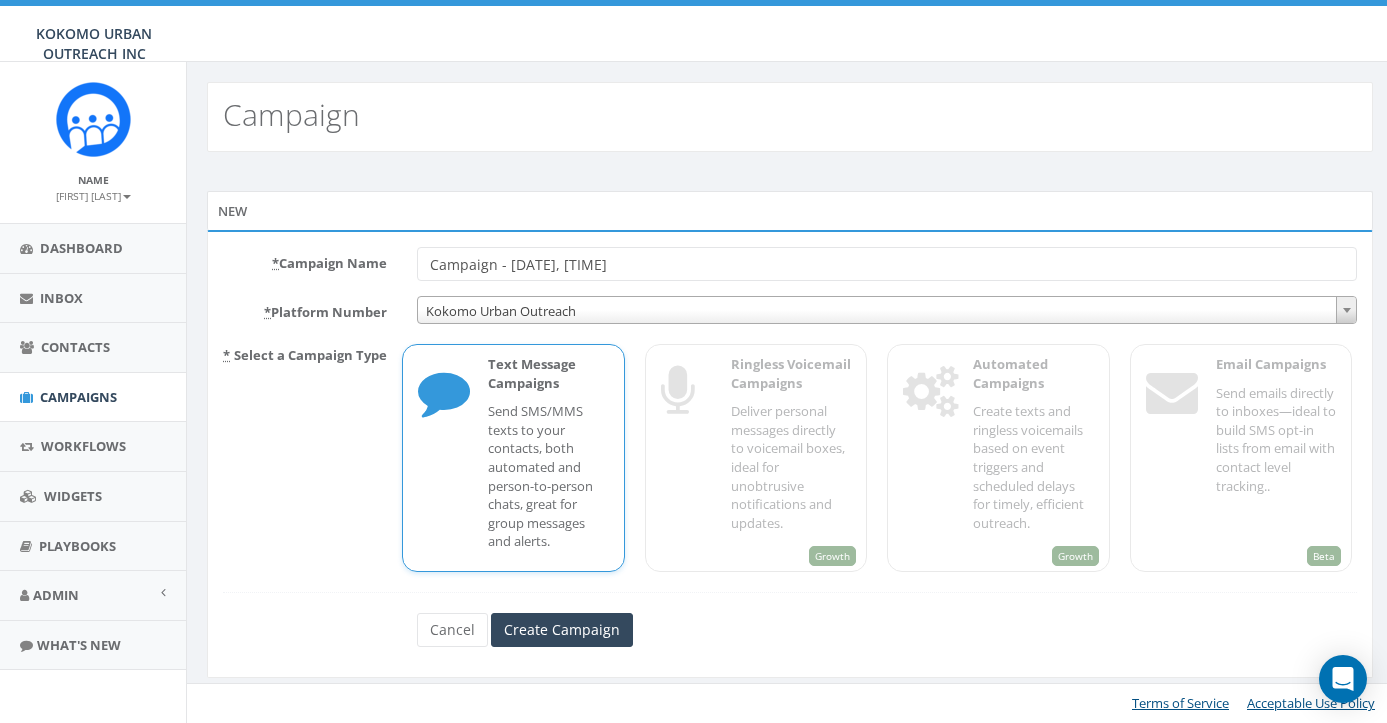 scroll, scrollTop: 0, scrollLeft: 0, axis: both 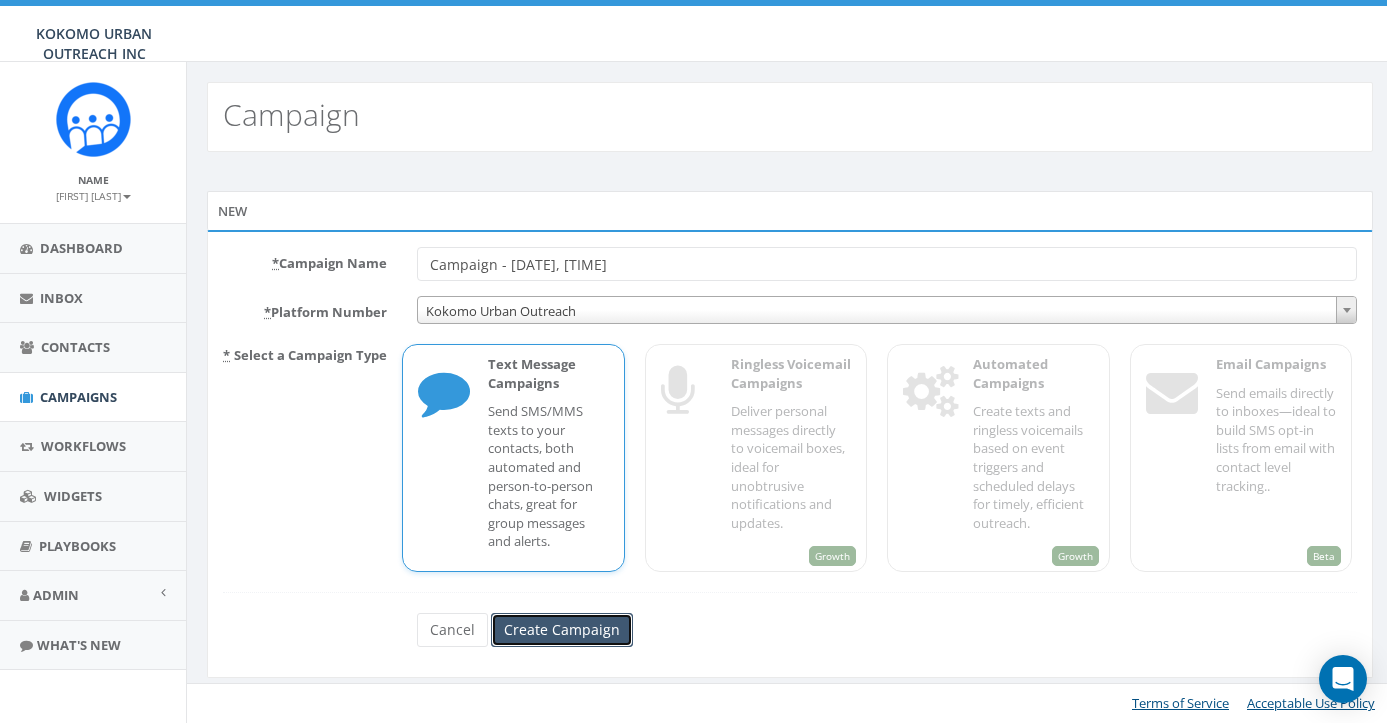 click on "Create Campaign" at bounding box center (562, 630) 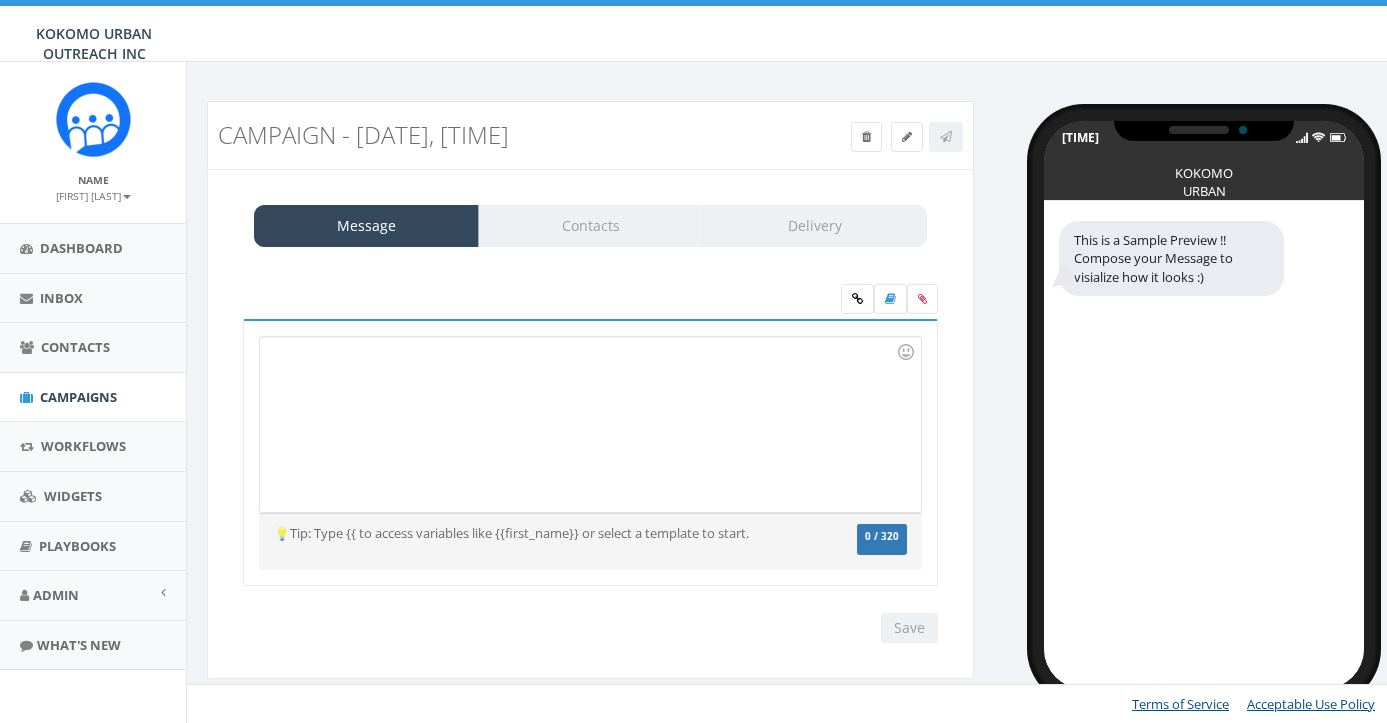 scroll, scrollTop: 0, scrollLeft: 0, axis: both 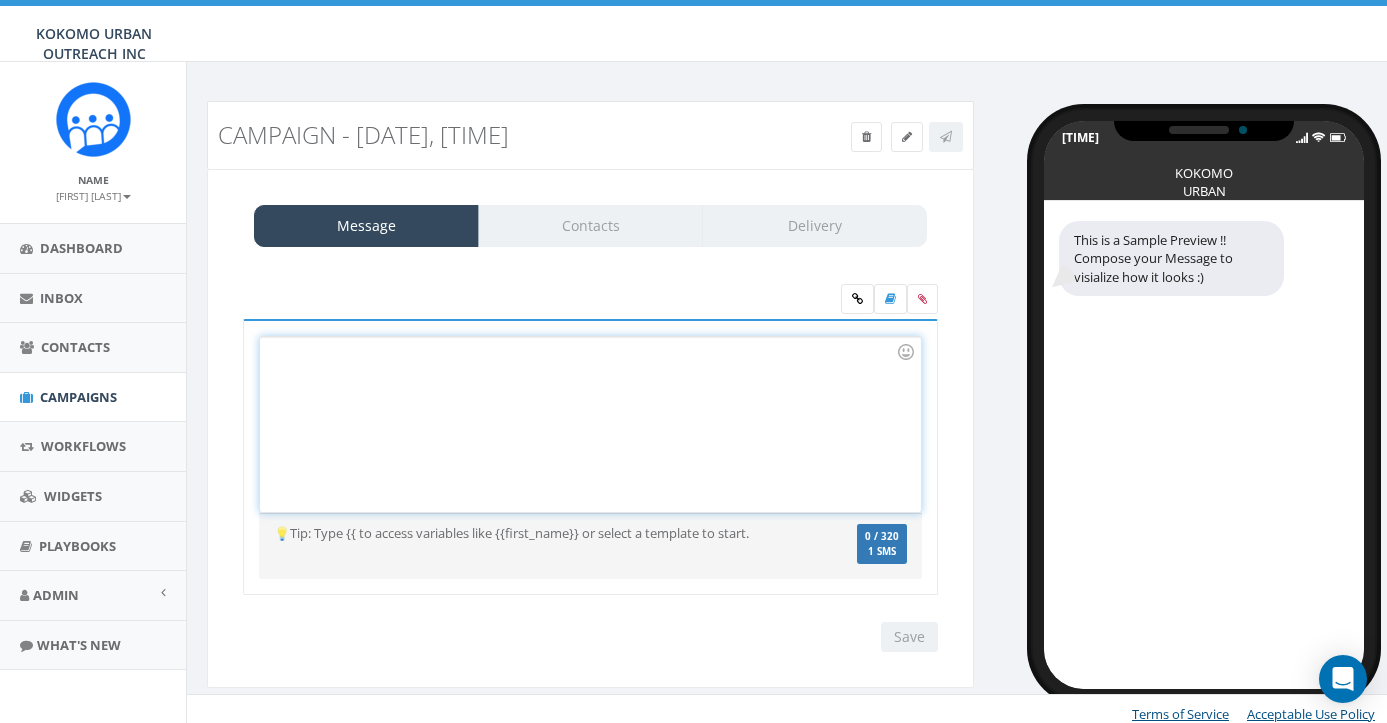 click at bounding box center (590, 424) 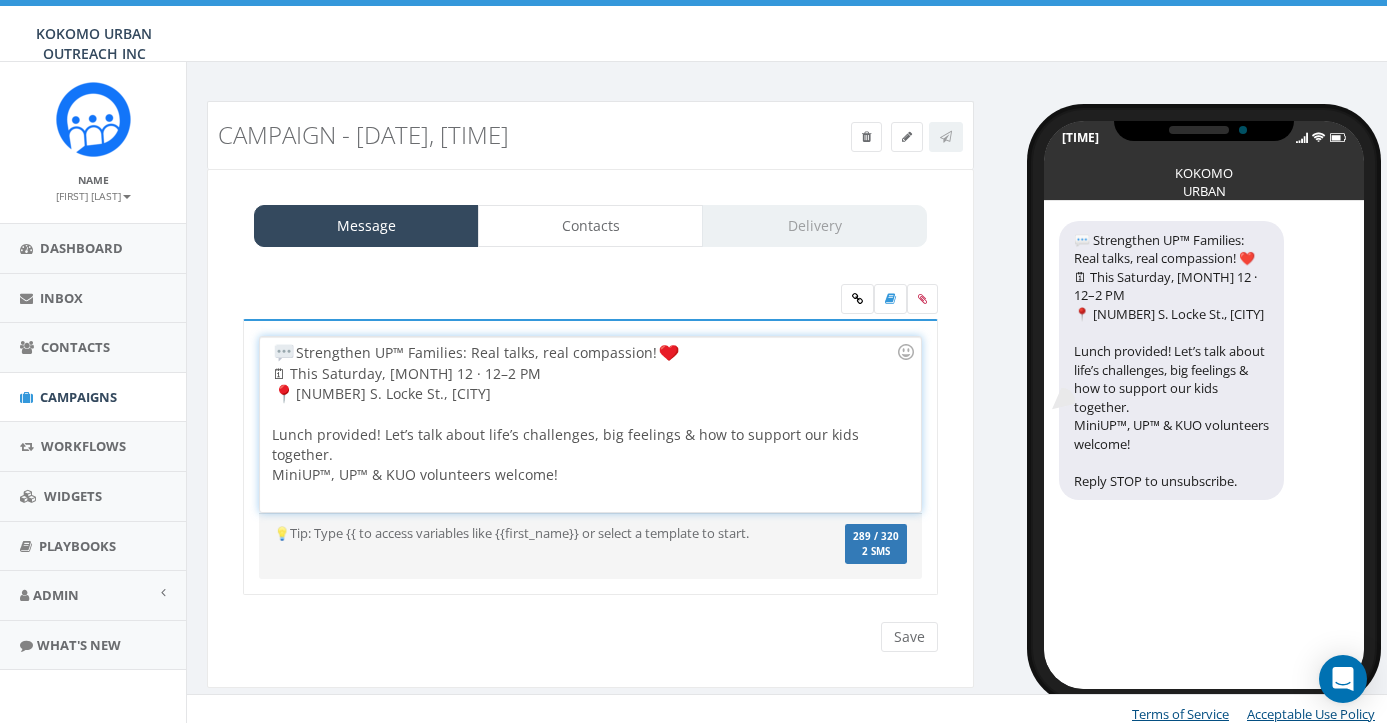 click on "Strengthen UP™ Families: Real talks, real compassion!  🗓 This Saturday, [MONTH] 12 · 12–2 PM  [NUMBER] S. Locke St., [CITY] Lunch provided! Let’s talk about life’s challenges, big feelings & how to support our kids together. MiniUP™, UP™ & KUO volunteers welcome!" at bounding box center [590, 424] 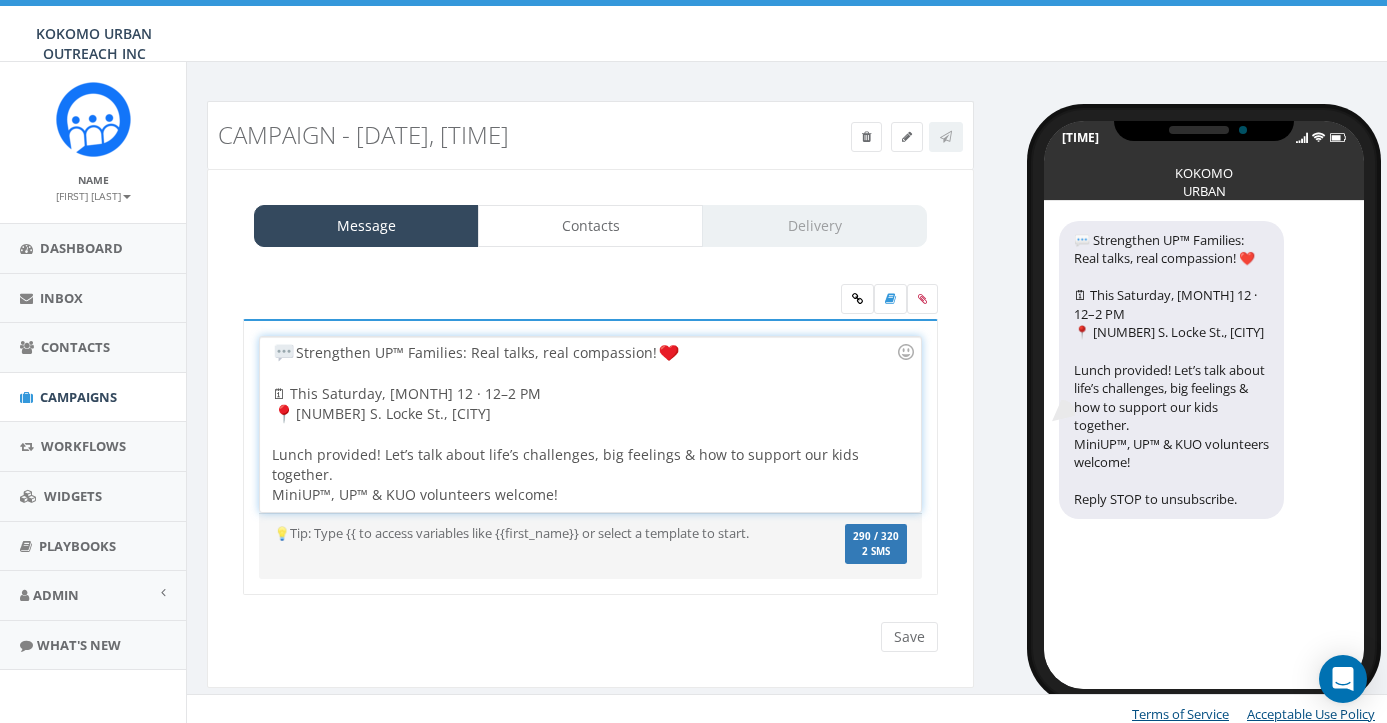 click at bounding box center [284, 353] 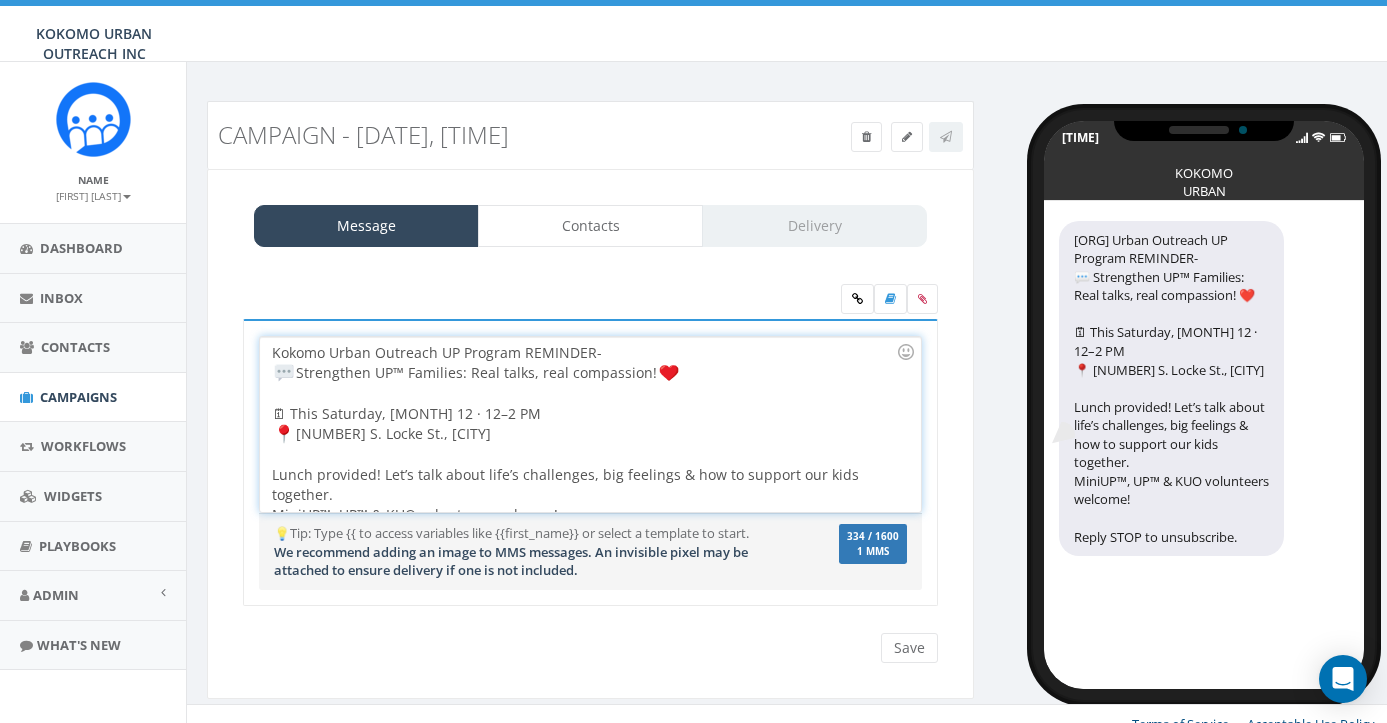 click on "🗓 This Saturday, [MONTH] 12 · 12–2 PM  [NUMBER] S. Locke St., [CITY] Lunch provided! Let’s talk about life’s challenges, big feelings & how to support our kids together. MiniUP™, UP™ & KUO volunteers welcome!" at bounding box center [584, 454] 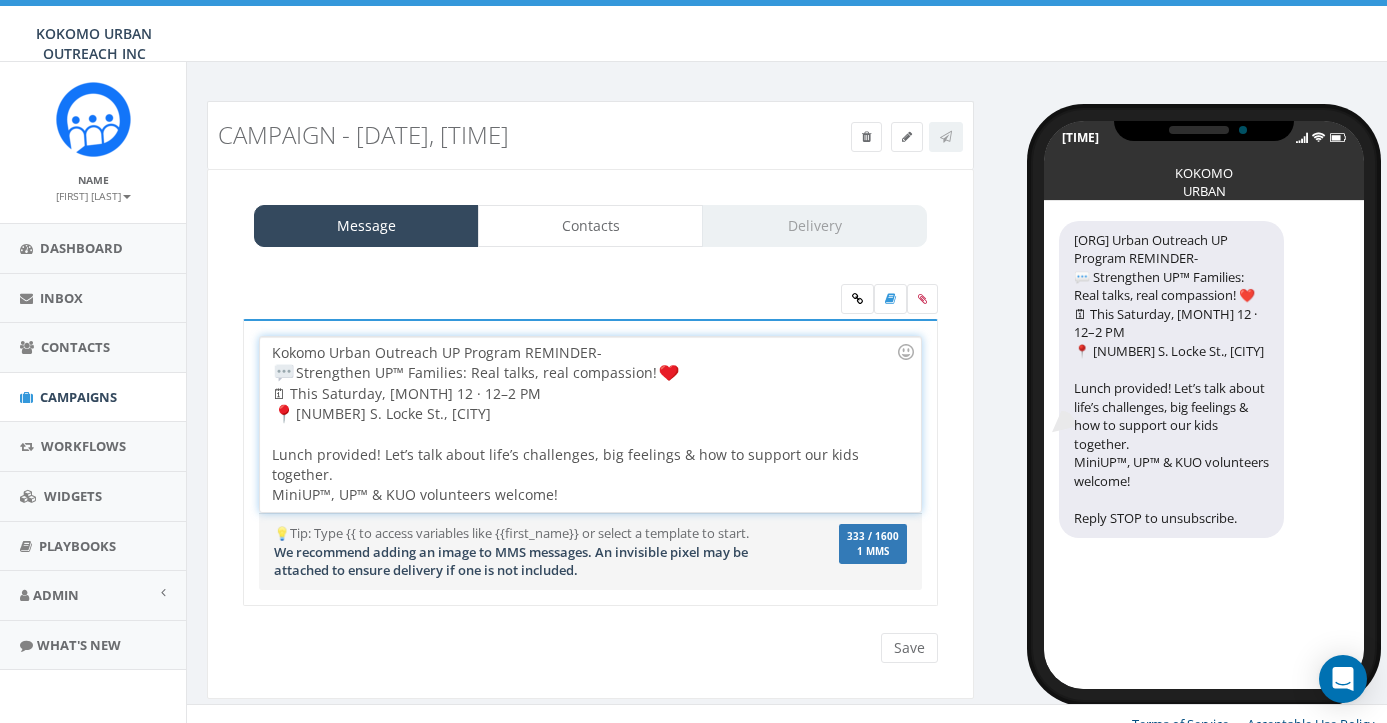 scroll, scrollTop: 0, scrollLeft: 0, axis: both 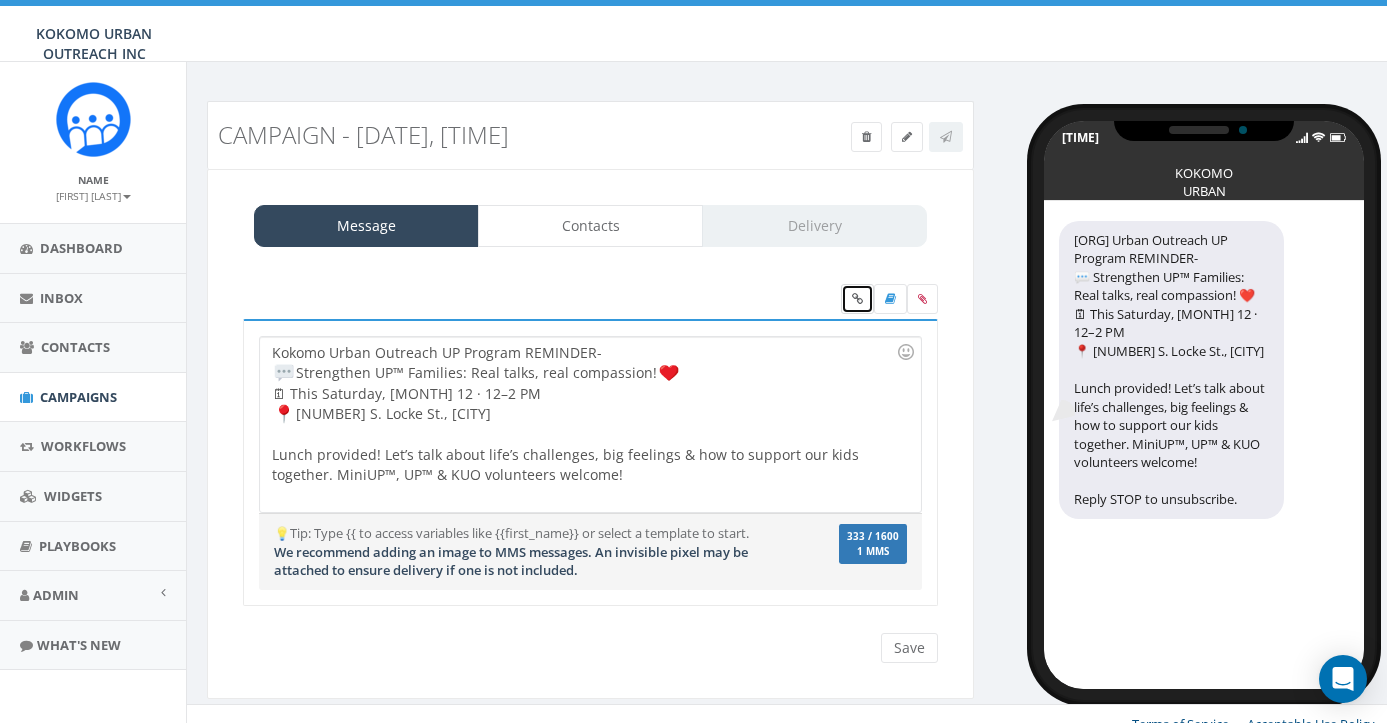 click at bounding box center (857, 299) 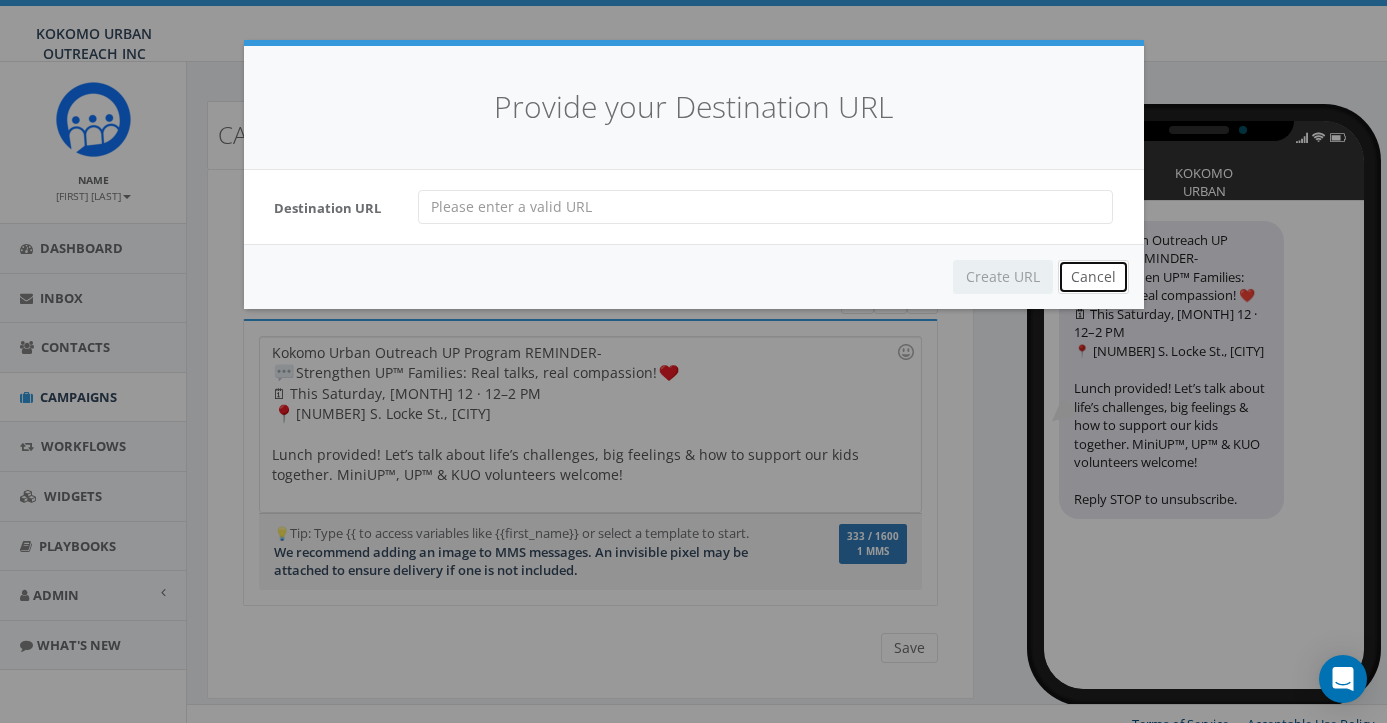 click on "Cancel" at bounding box center (1093, 277) 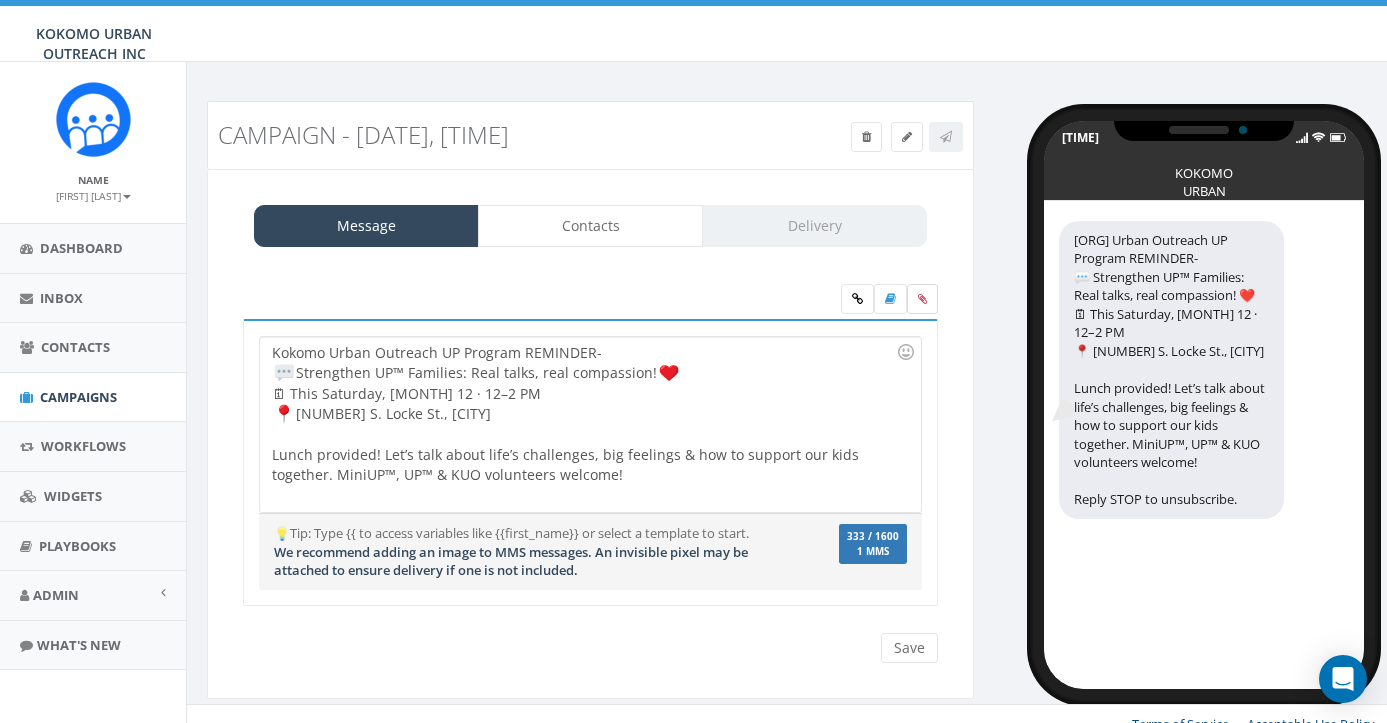 click at bounding box center (922, 299) 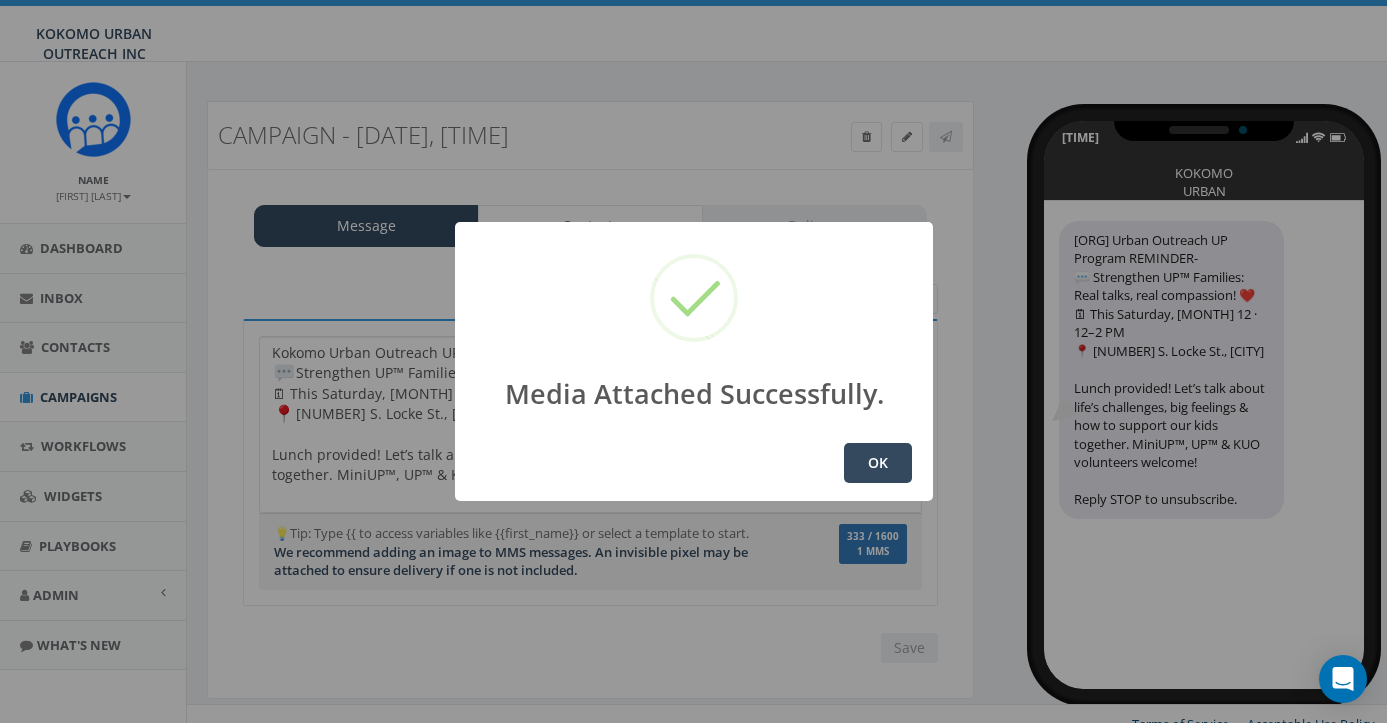 click on "OK" at bounding box center [878, 463] 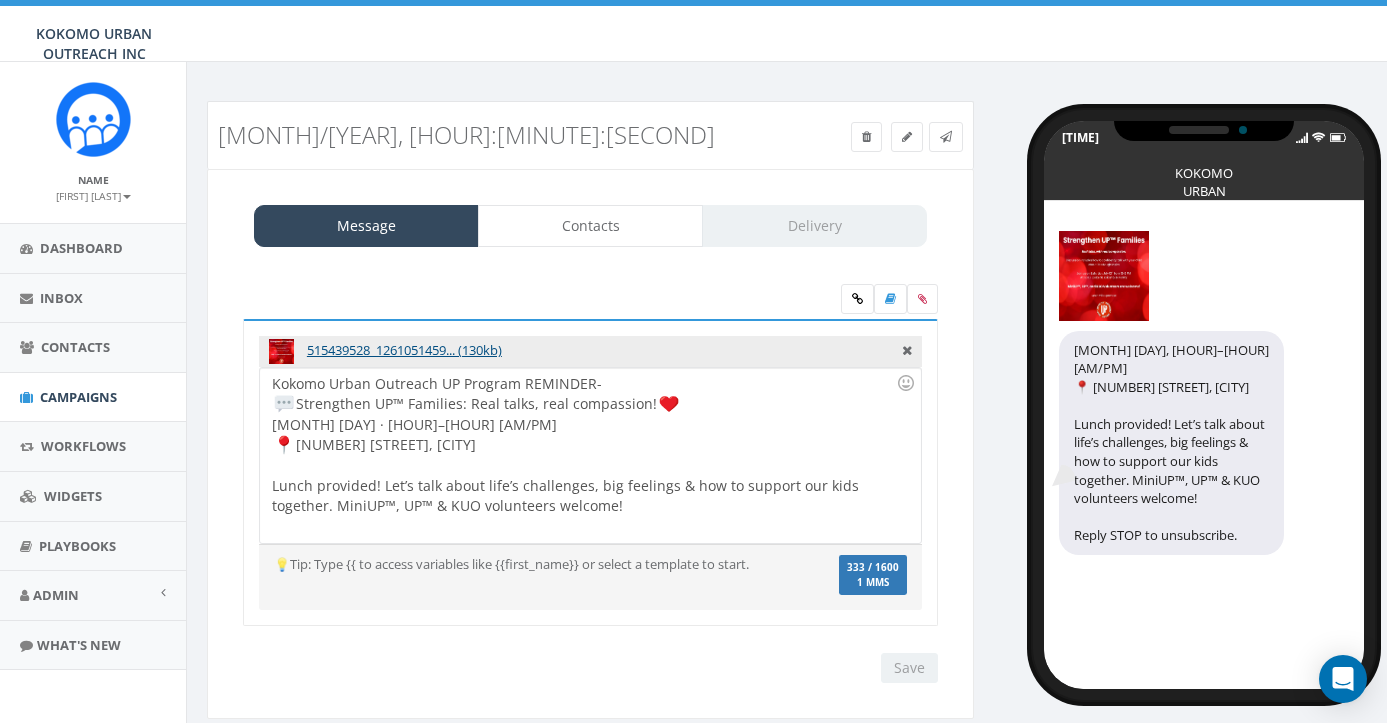 scroll, scrollTop: 0, scrollLeft: 0, axis: both 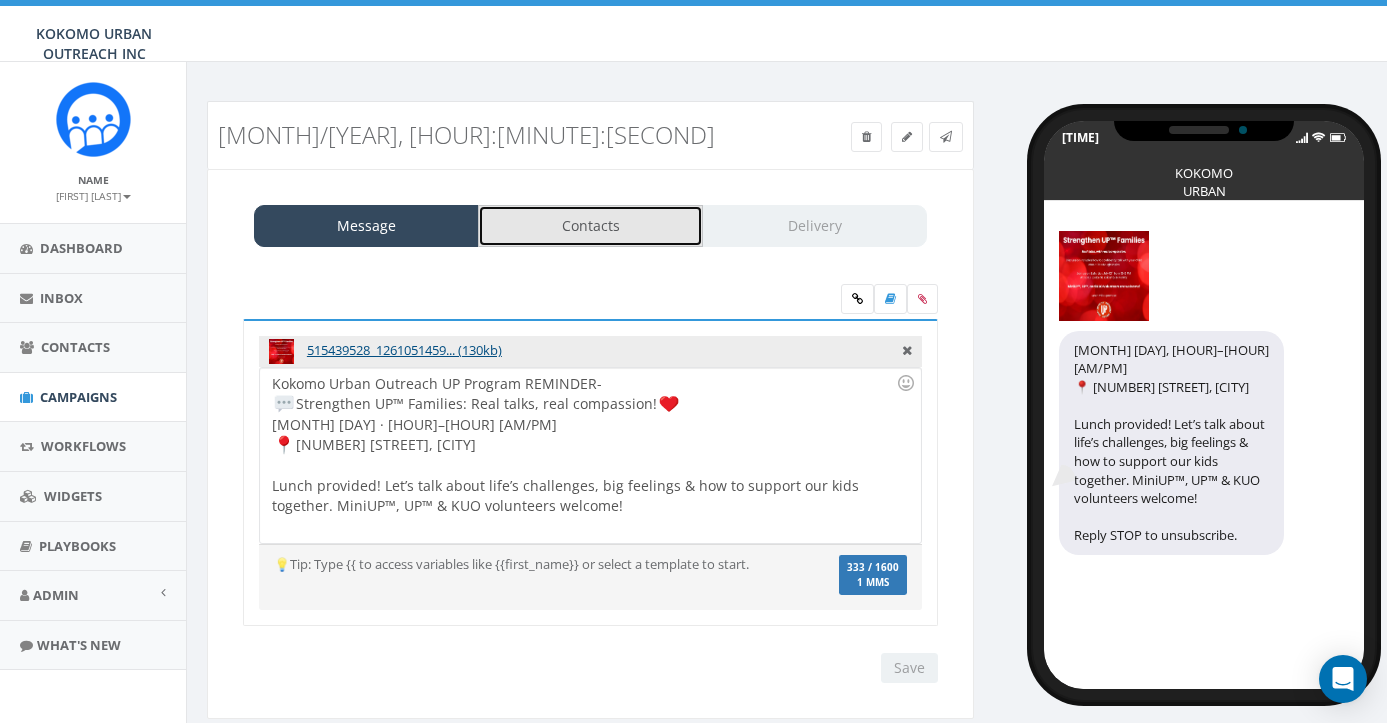 click on "Contacts" at bounding box center (590, 226) 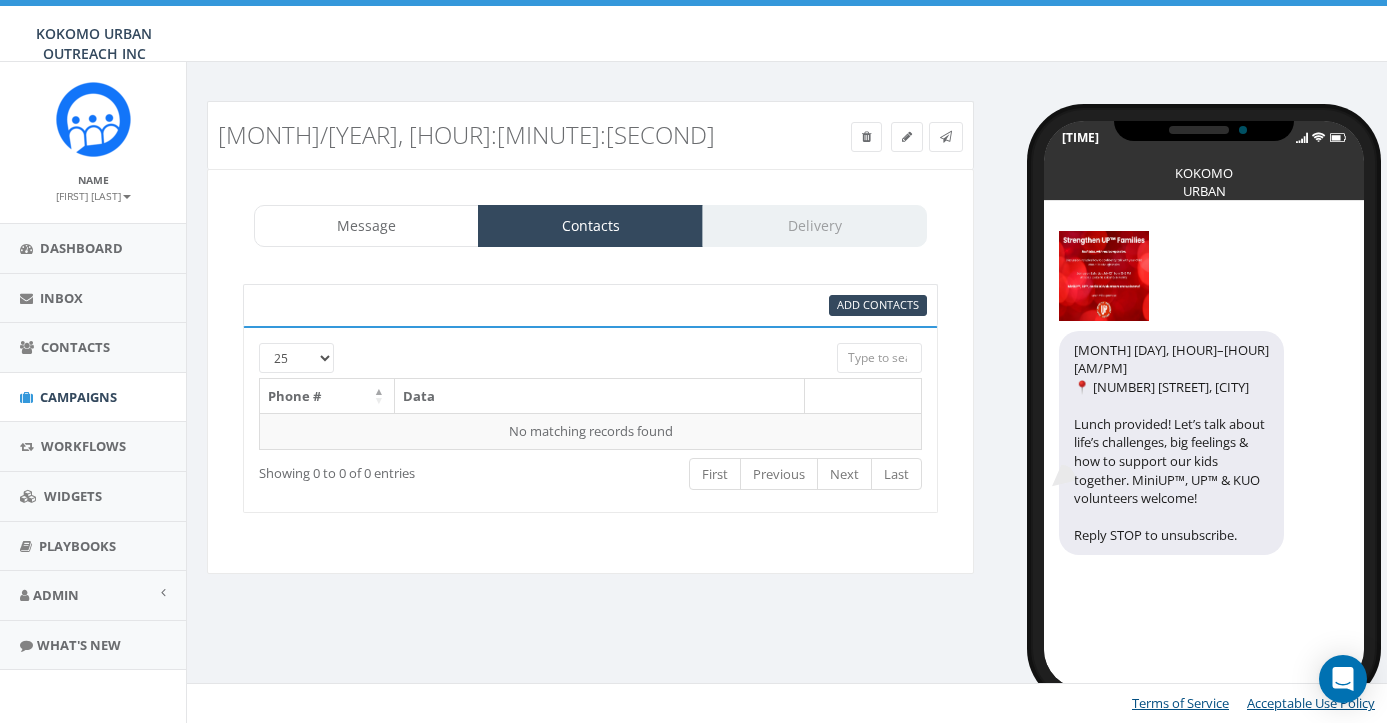 click on "25 50 100" at bounding box center [590, 360] 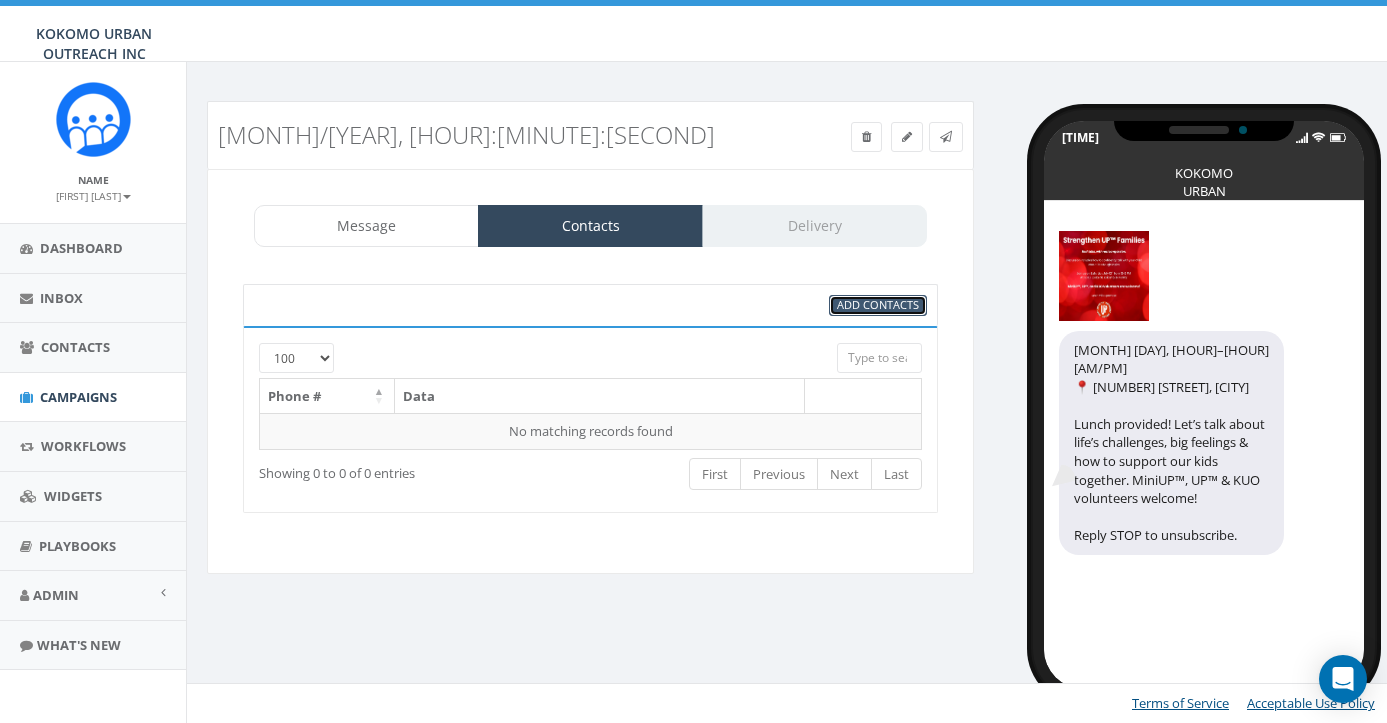 click on "Add Contacts" at bounding box center (878, 304) 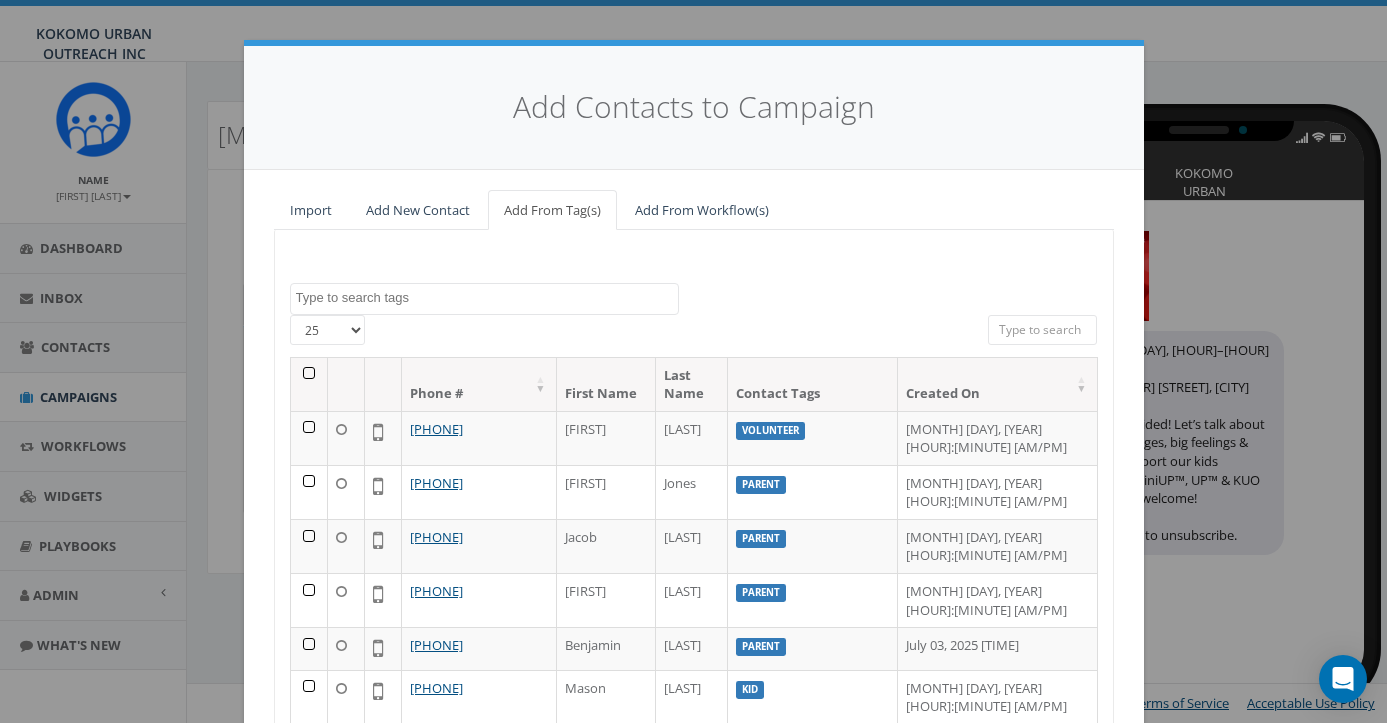 click on "25 50 100" at bounding box center (327, 330) 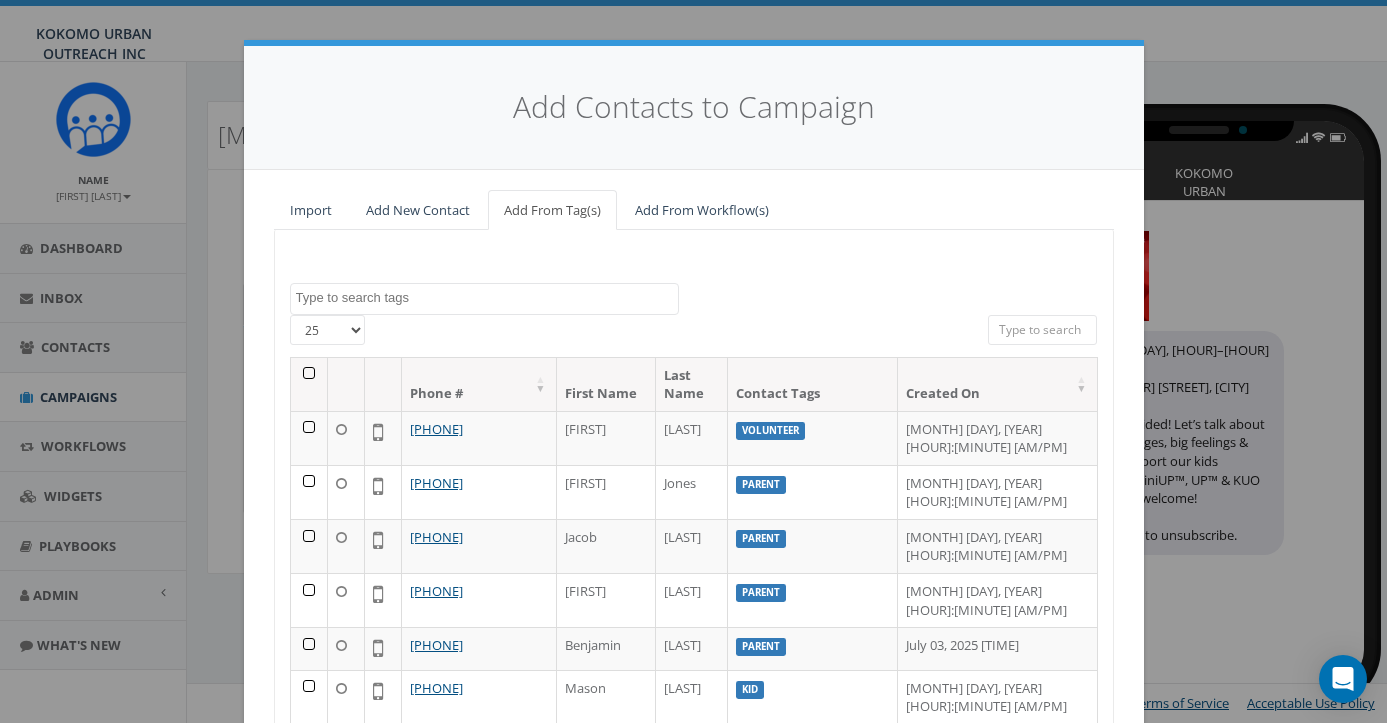 select on "100" 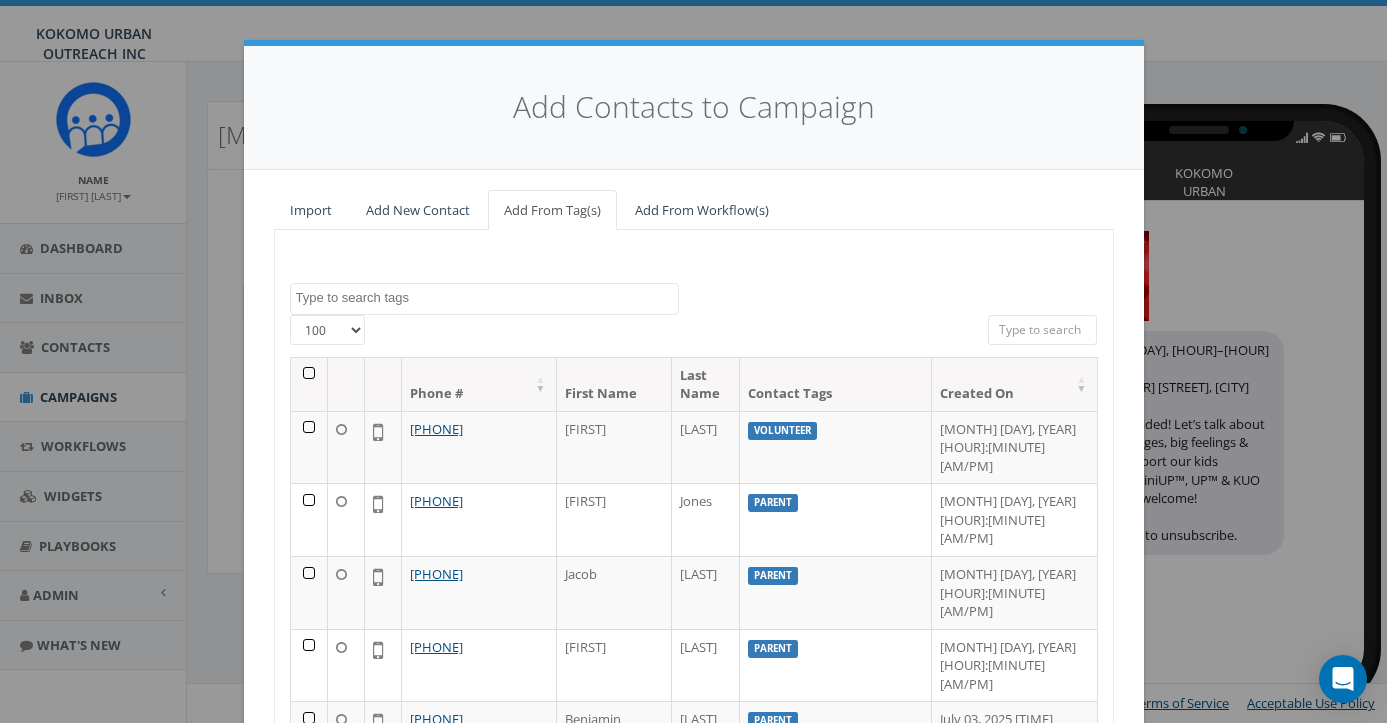 click at bounding box center (309, 384) 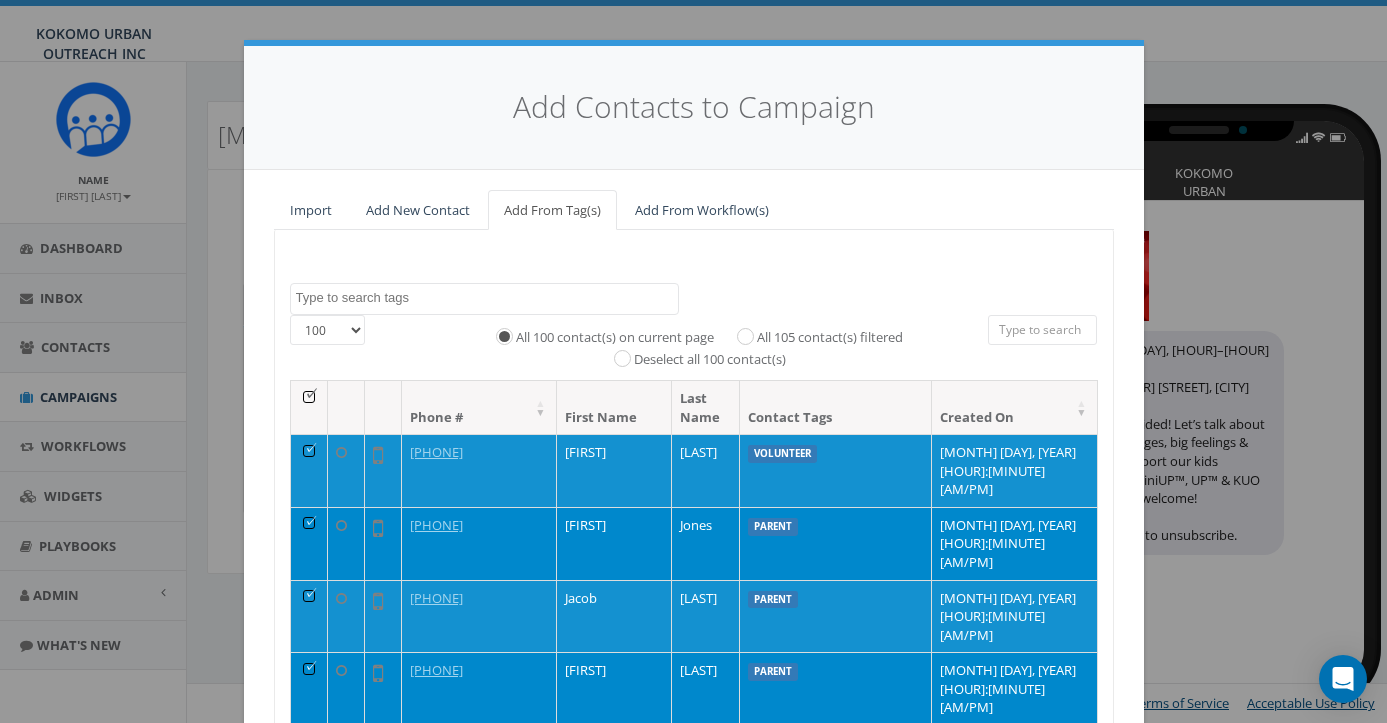 scroll, scrollTop: 257, scrollLeft: 0, axis: vertical 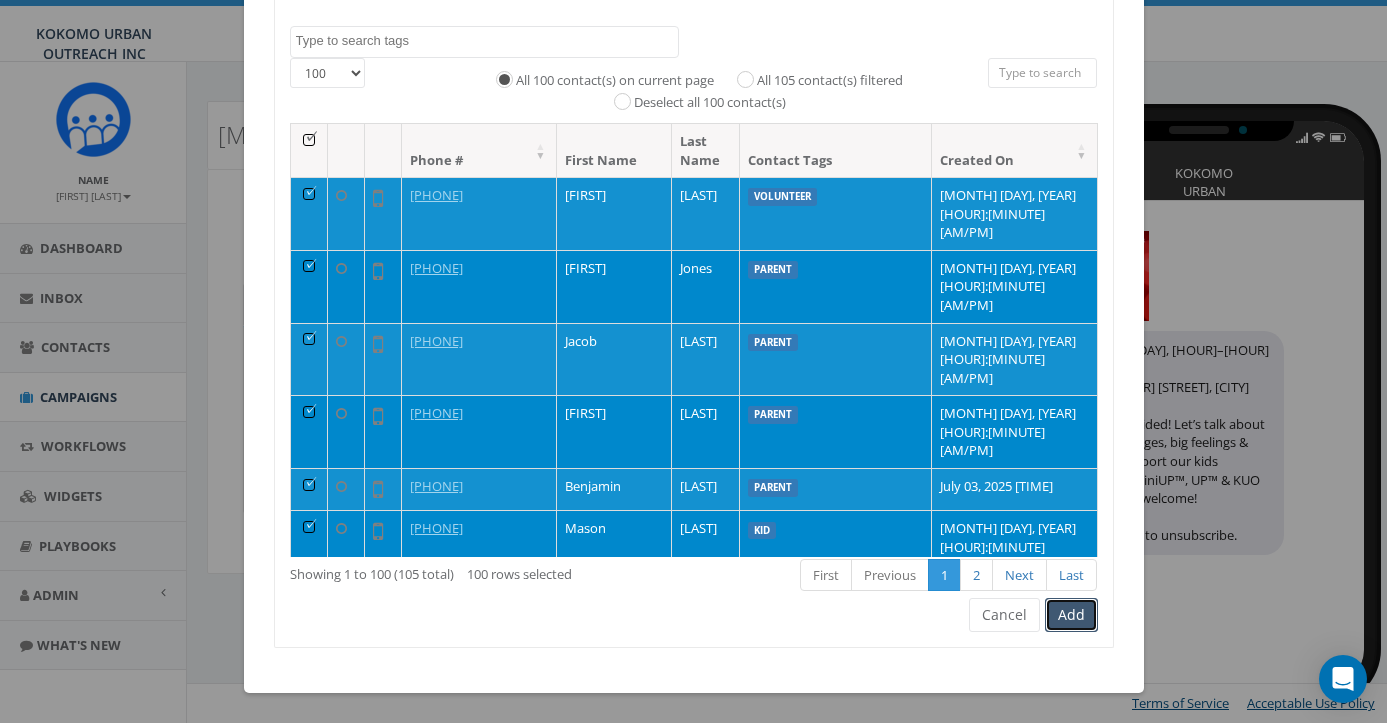 click on "Add" at bounding box center (1071, 615) 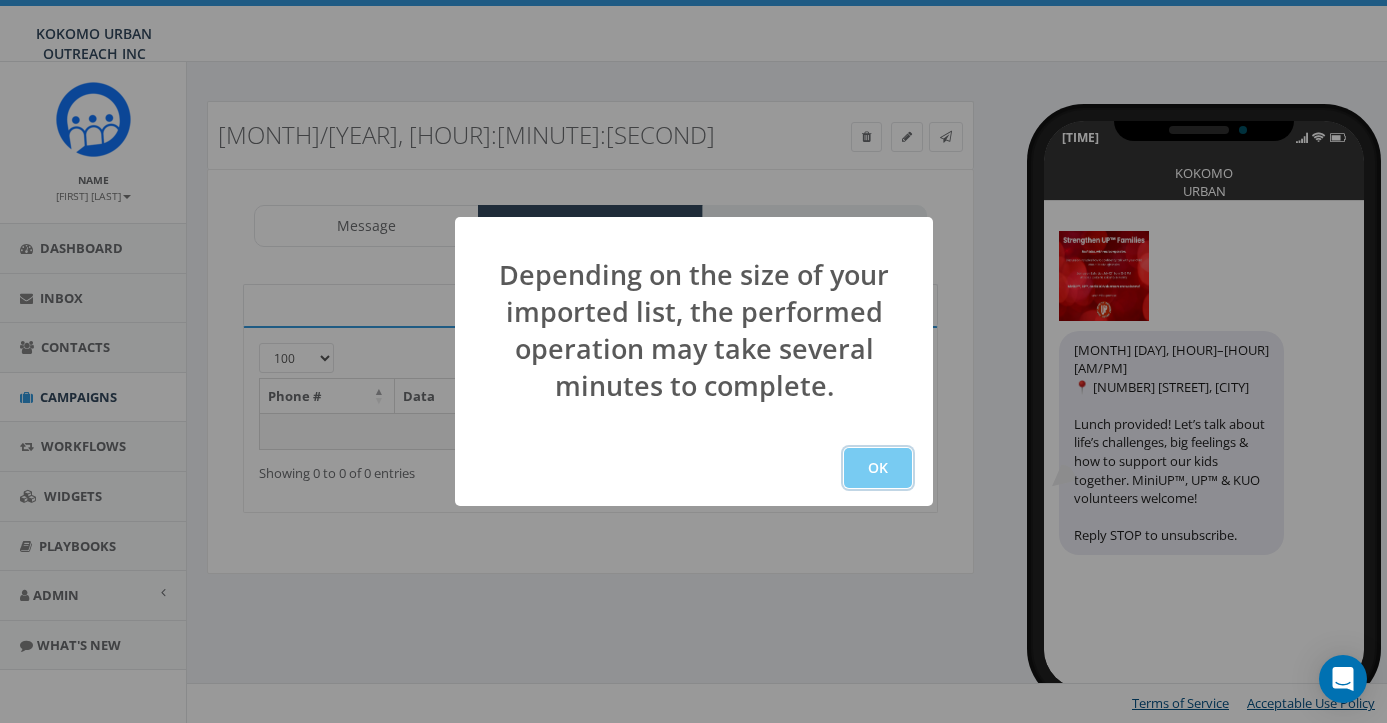 click on "OK" at bounding box center [878, 468] 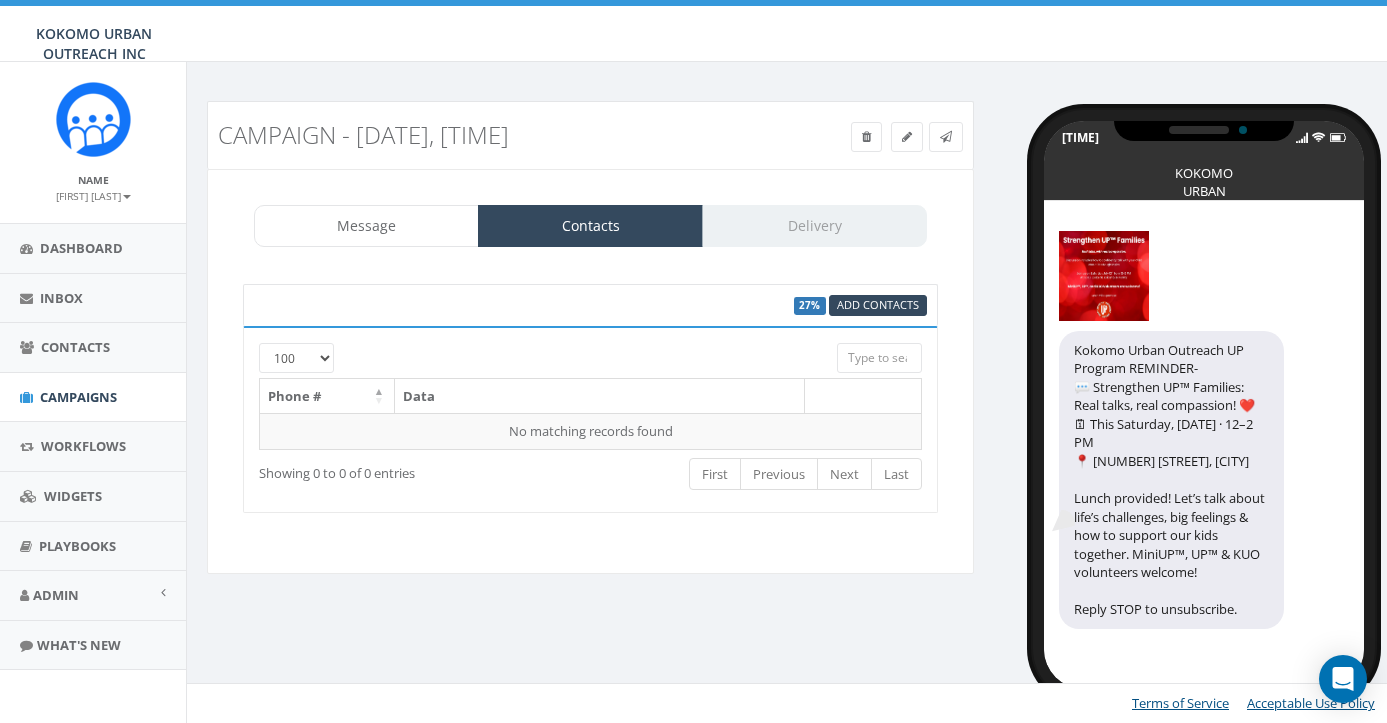 scroll, scrollTop: 0, scrollLeft: 0, axis: both 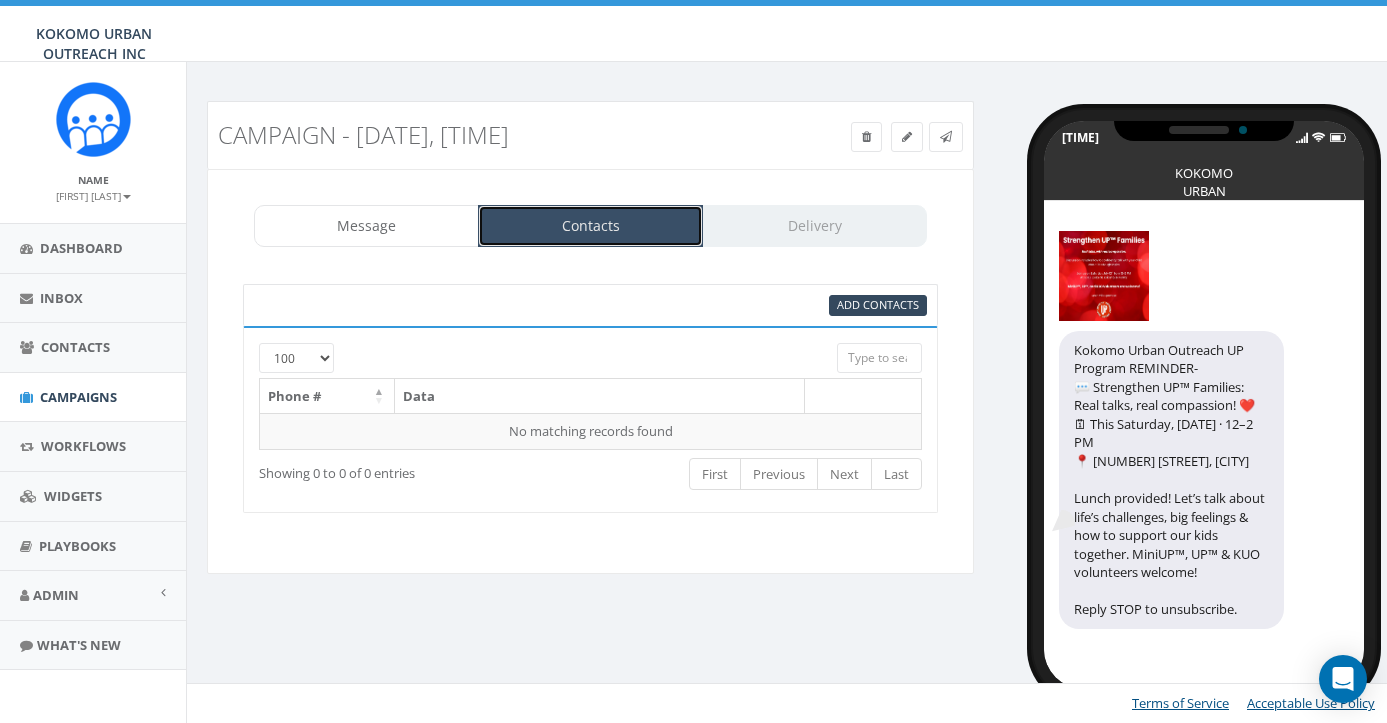 click on "Contacts" at bounding box center [590, 226] 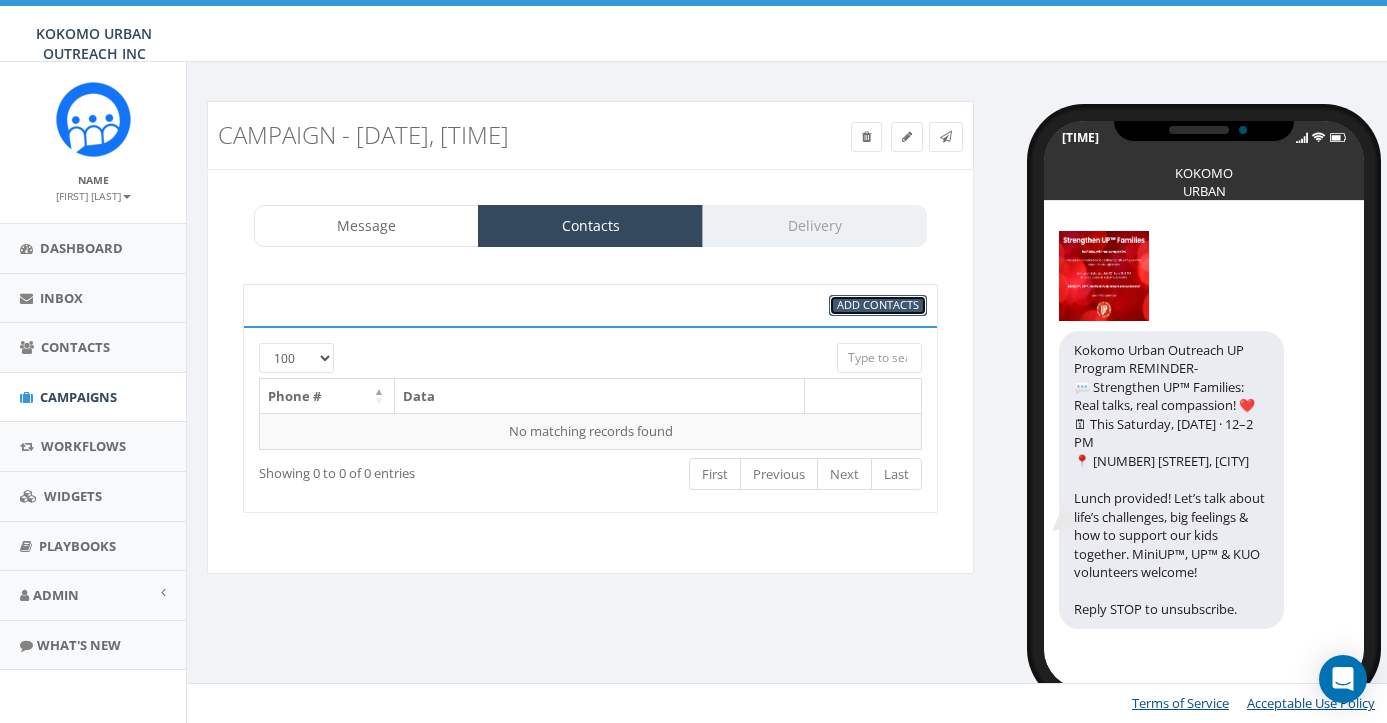 click on "Add Contacts" at bounding box center (878, 304) 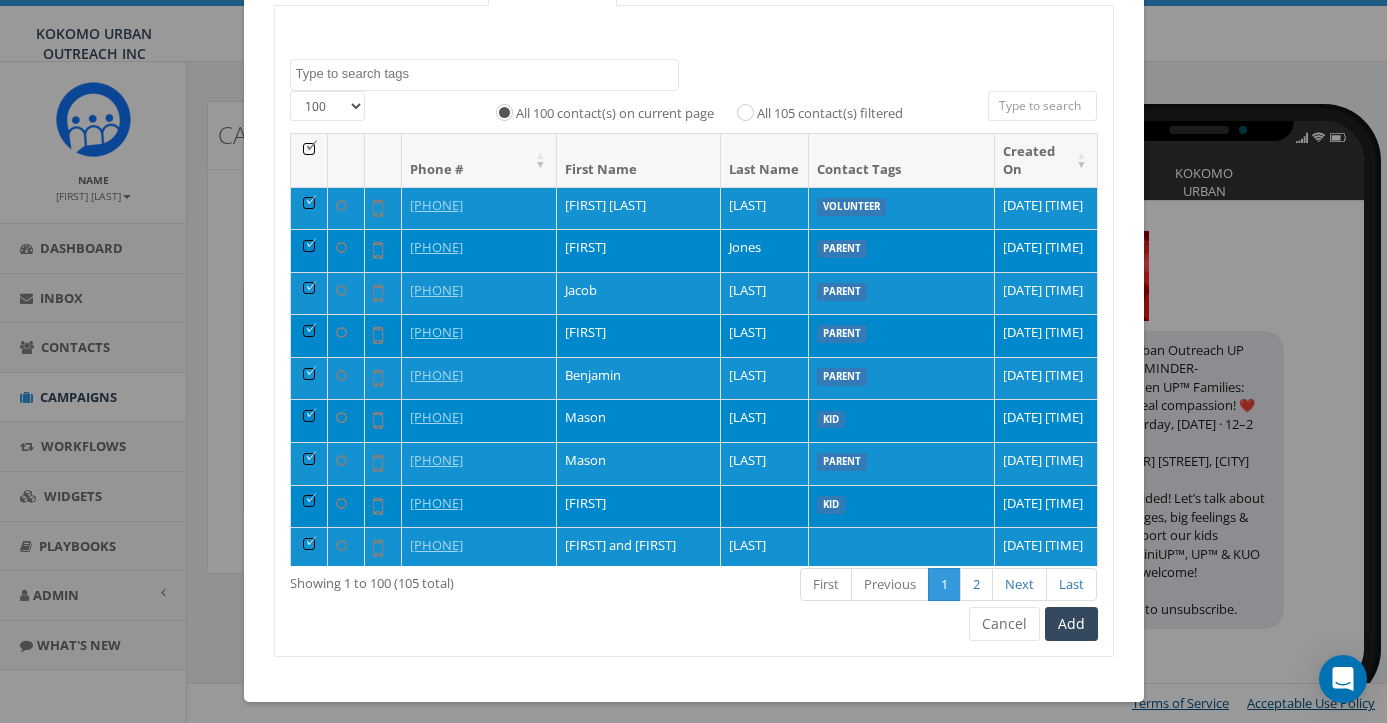scroll, scrollTop: 227, scrollLeft: 0, axis: vertical 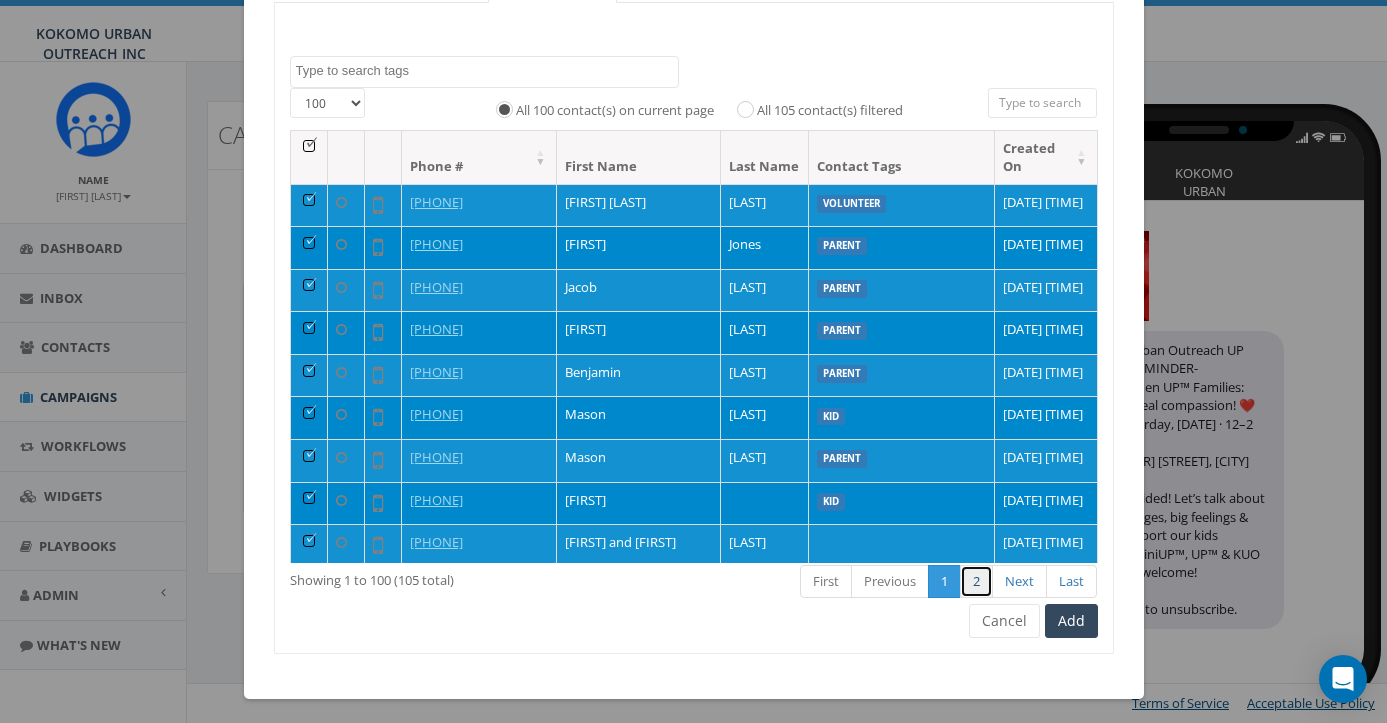 click on "2" at bounding box center (944, 581) 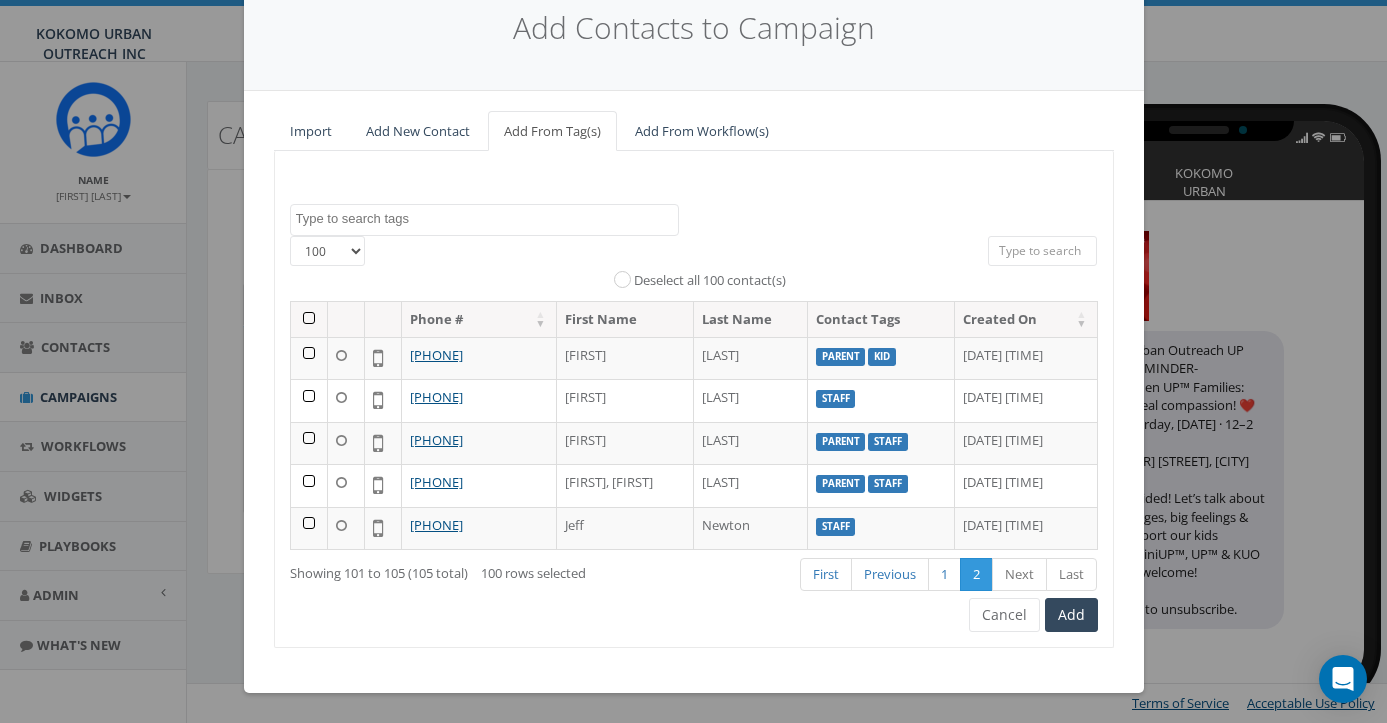 scroll, scrollTop: 52, scrollLeft: 0, axis: vertical 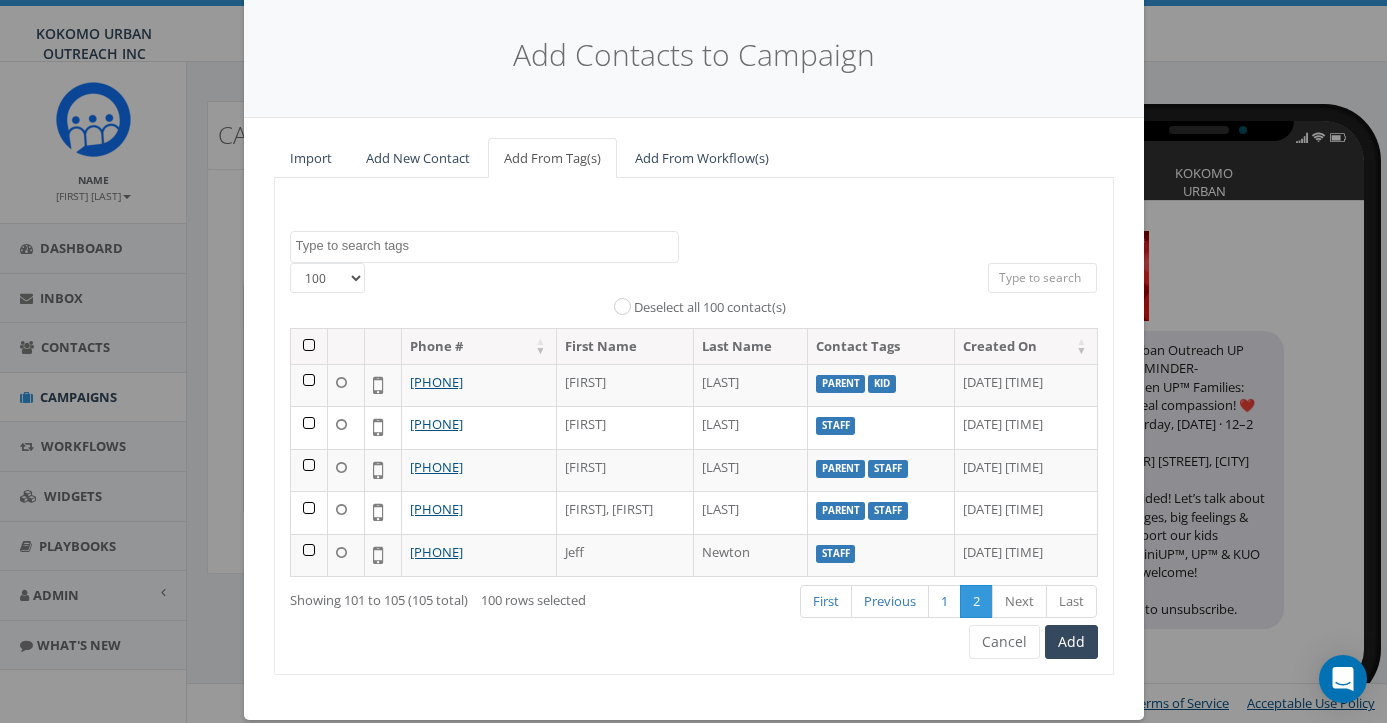 click at bounding box center (309, 346) 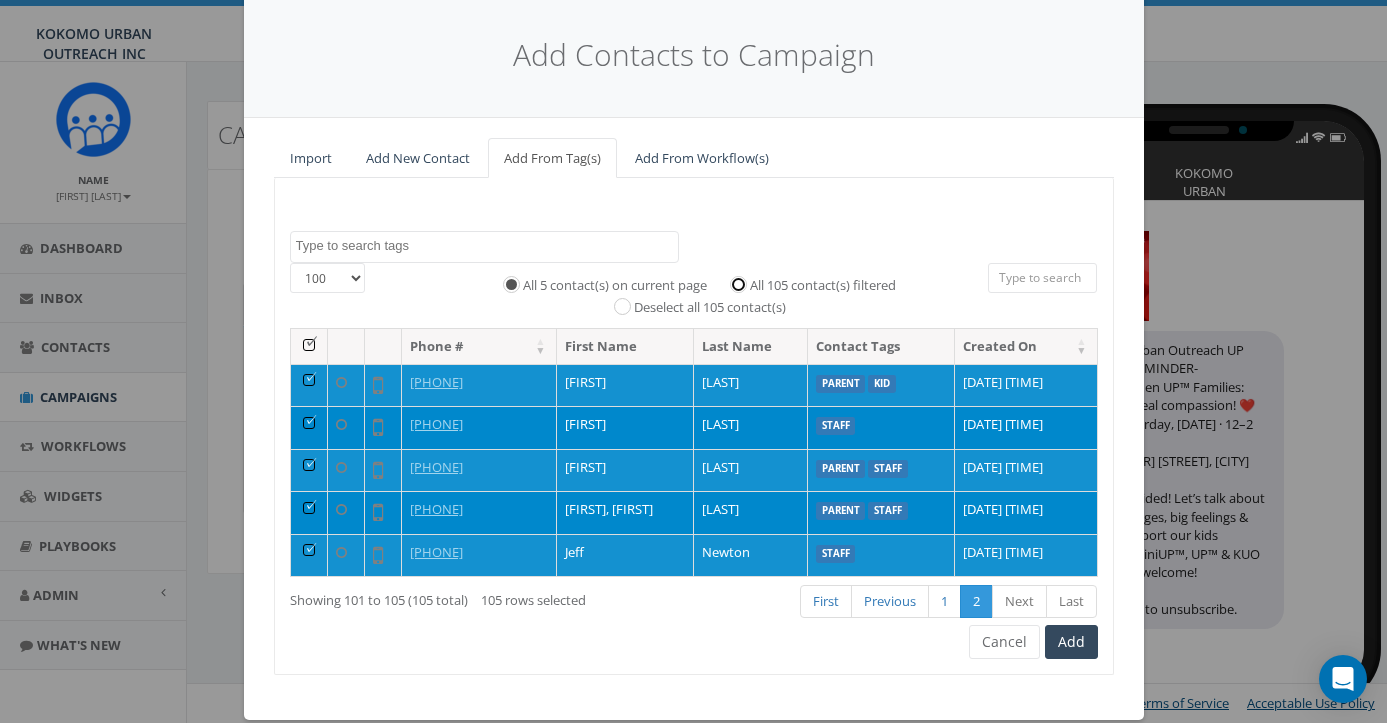 click on "All 105 contact(s) filtered" at bounding box center [743, 283] 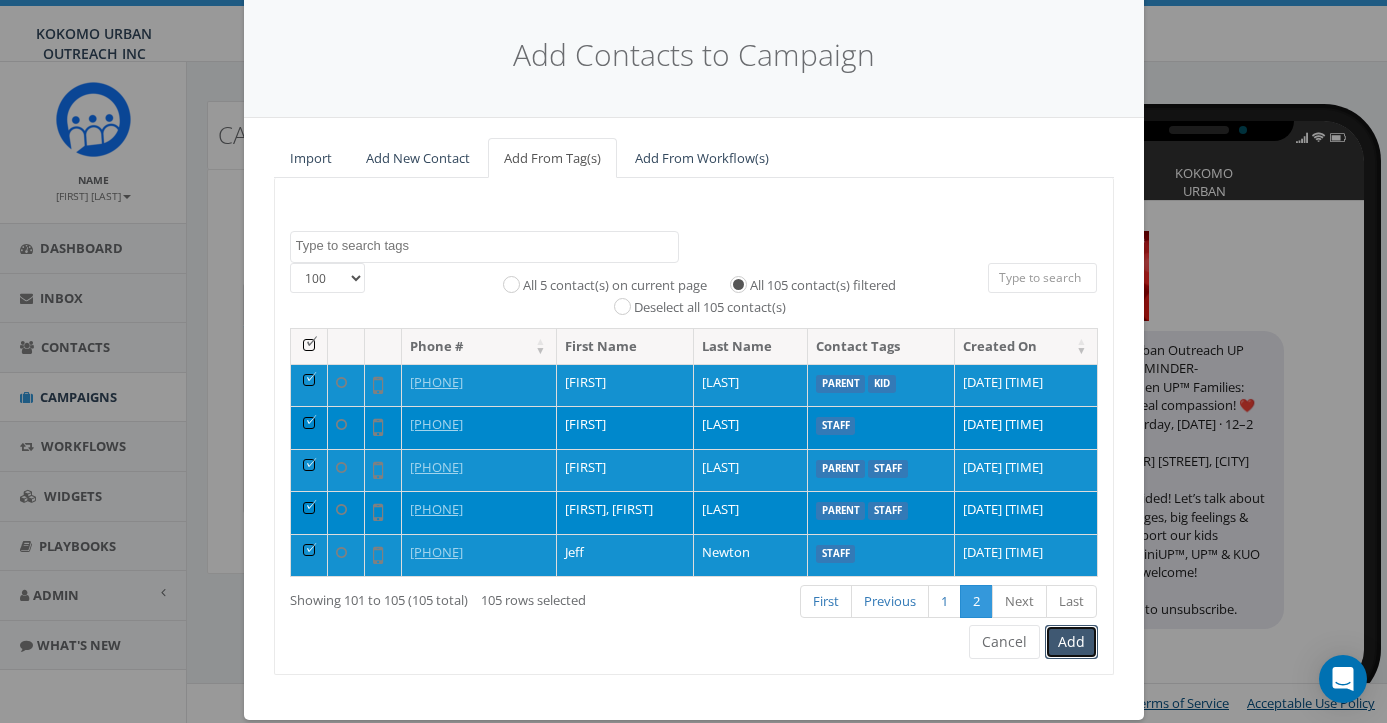 click on "Add" at bounding box center (1071, 642) 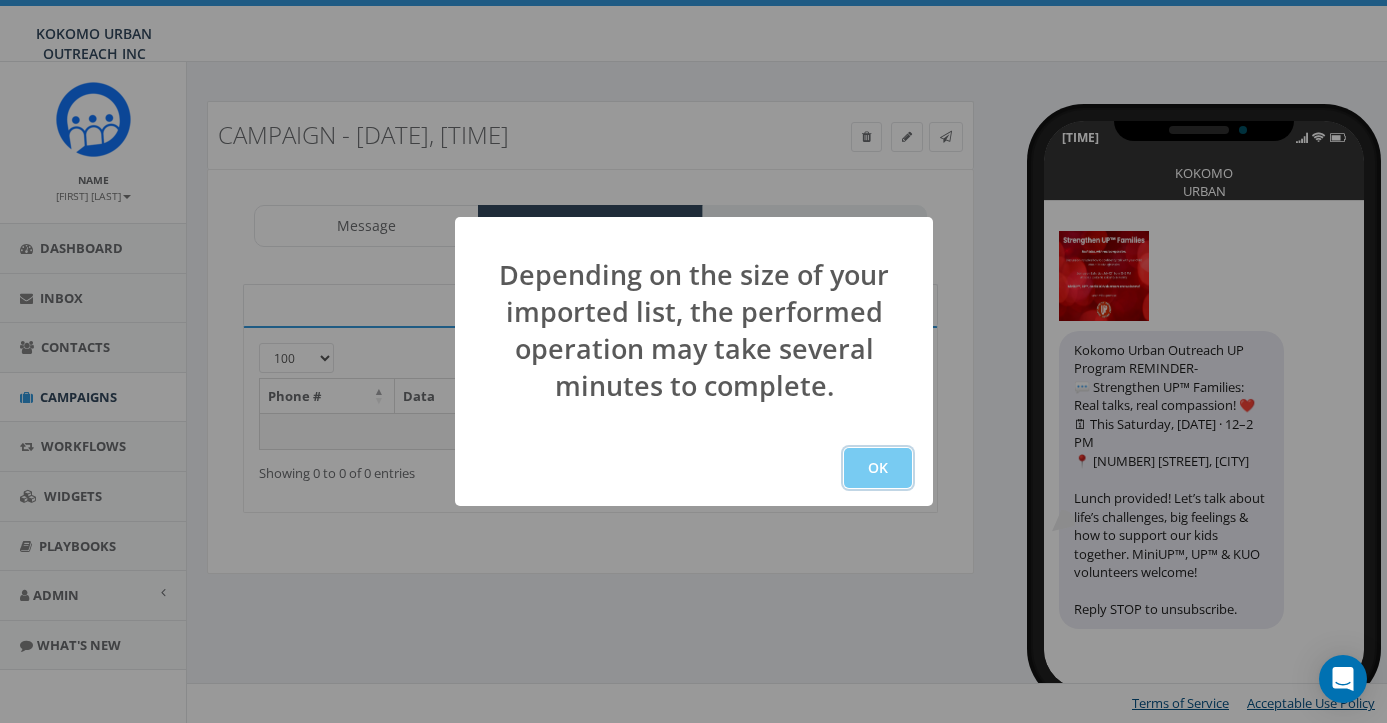 click on "OK" at bounding box center (878, 468) 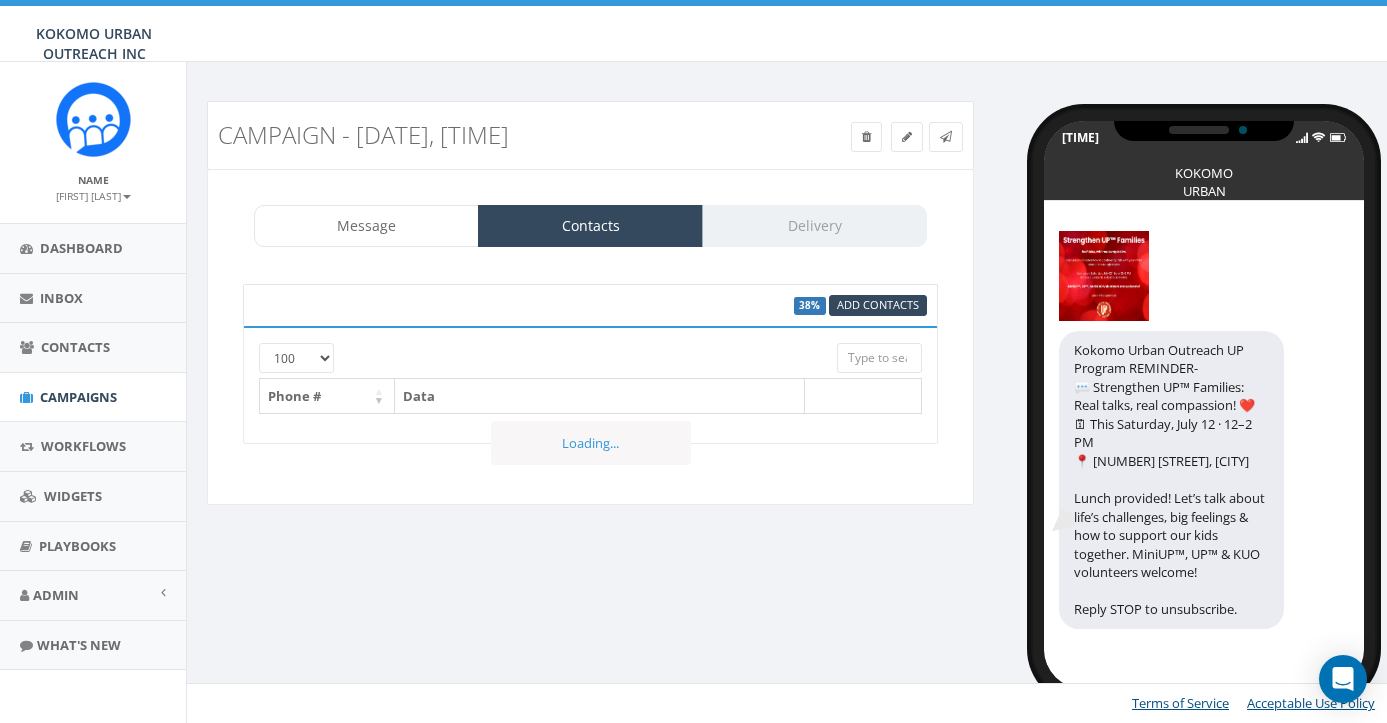 scroll, scrollTop: 0, scrollLeft: 0, axis: both 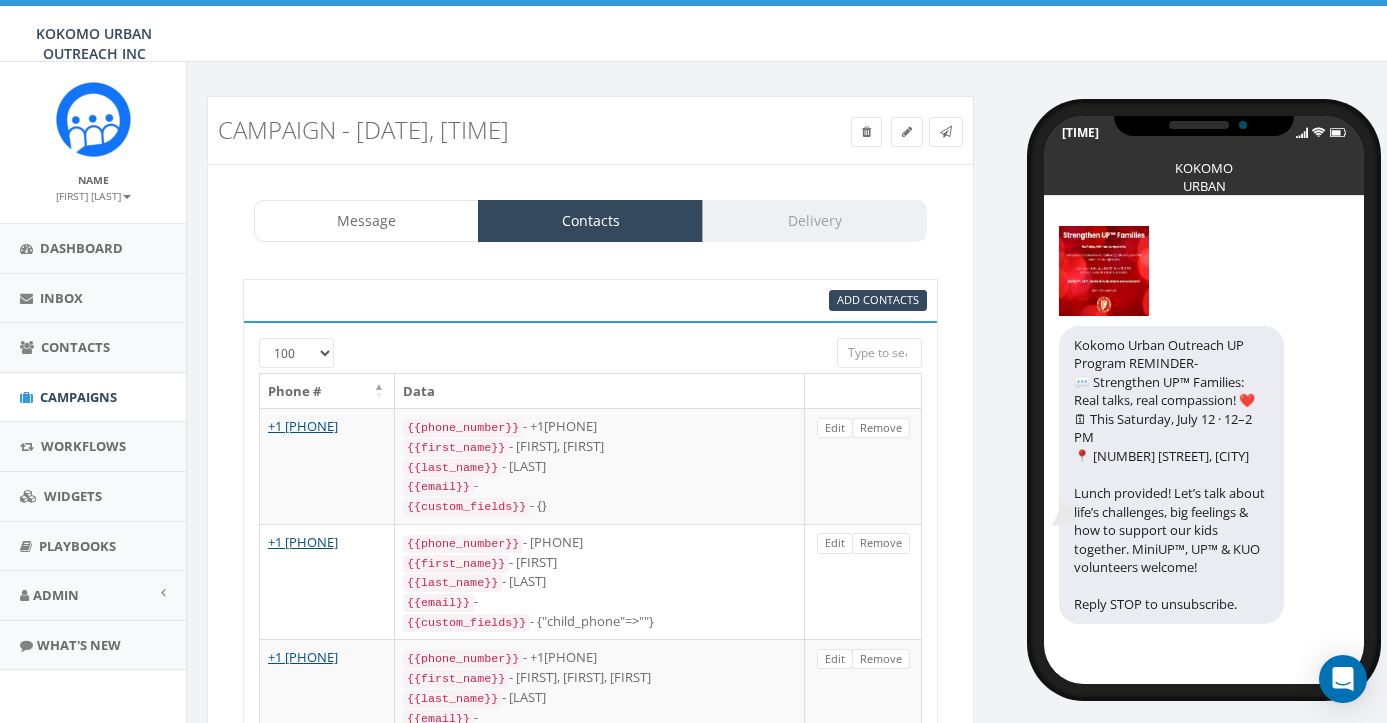 click on "Message Contacts Delivery" at bounding box center [590, 221] 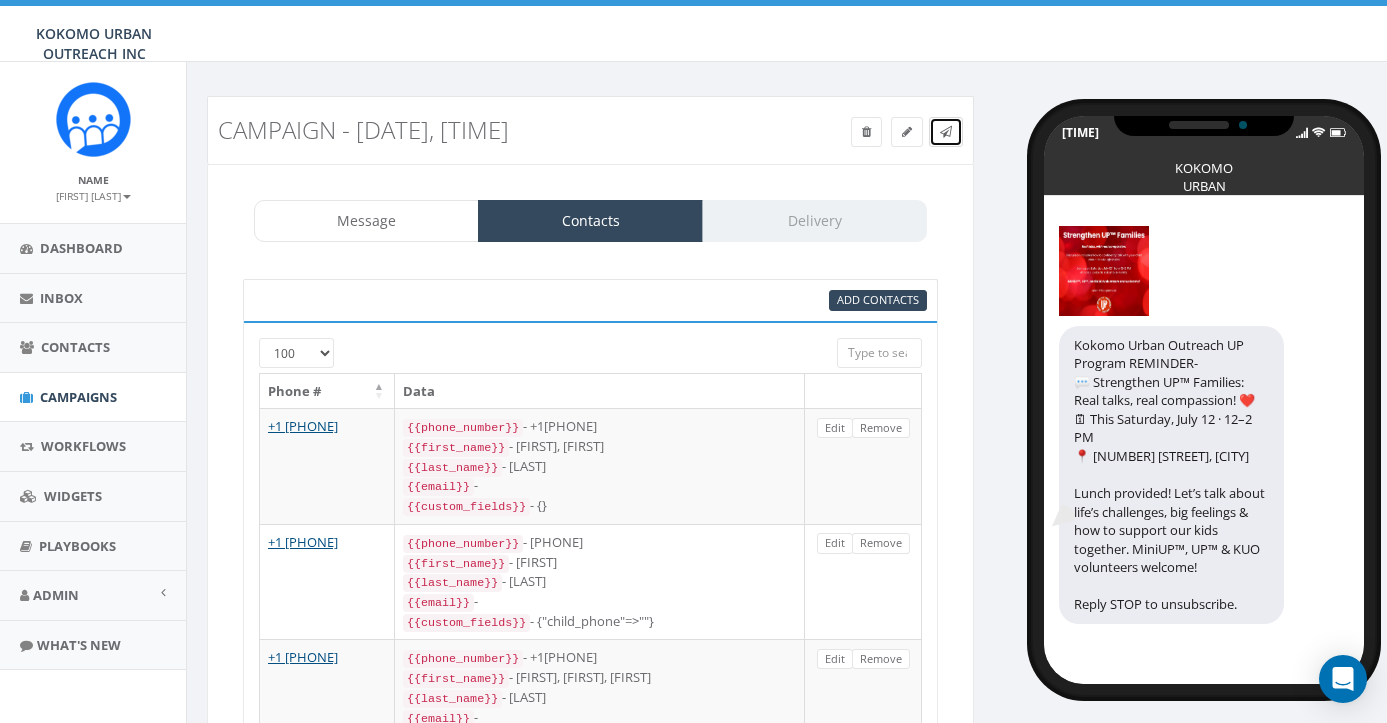click at bounding box center (946, 132) 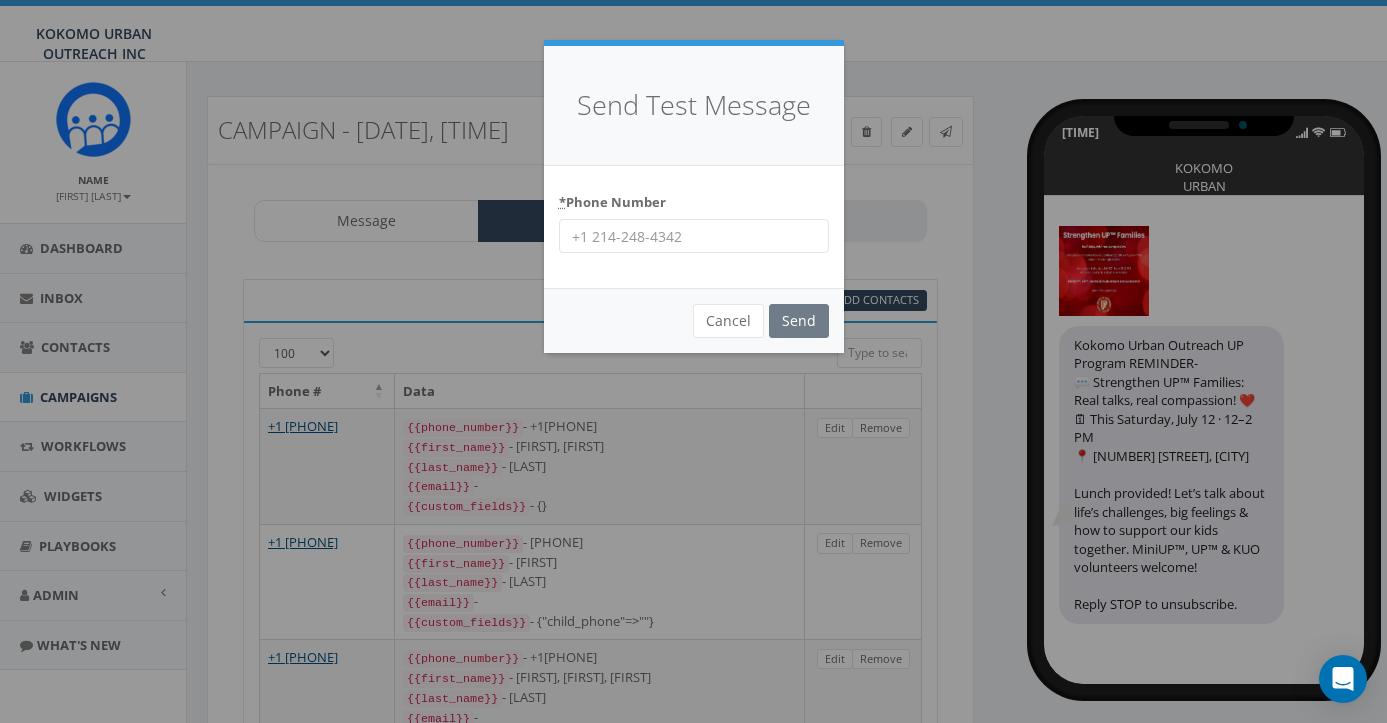 click on "Cancel Send" at bounding box center [694, 320] 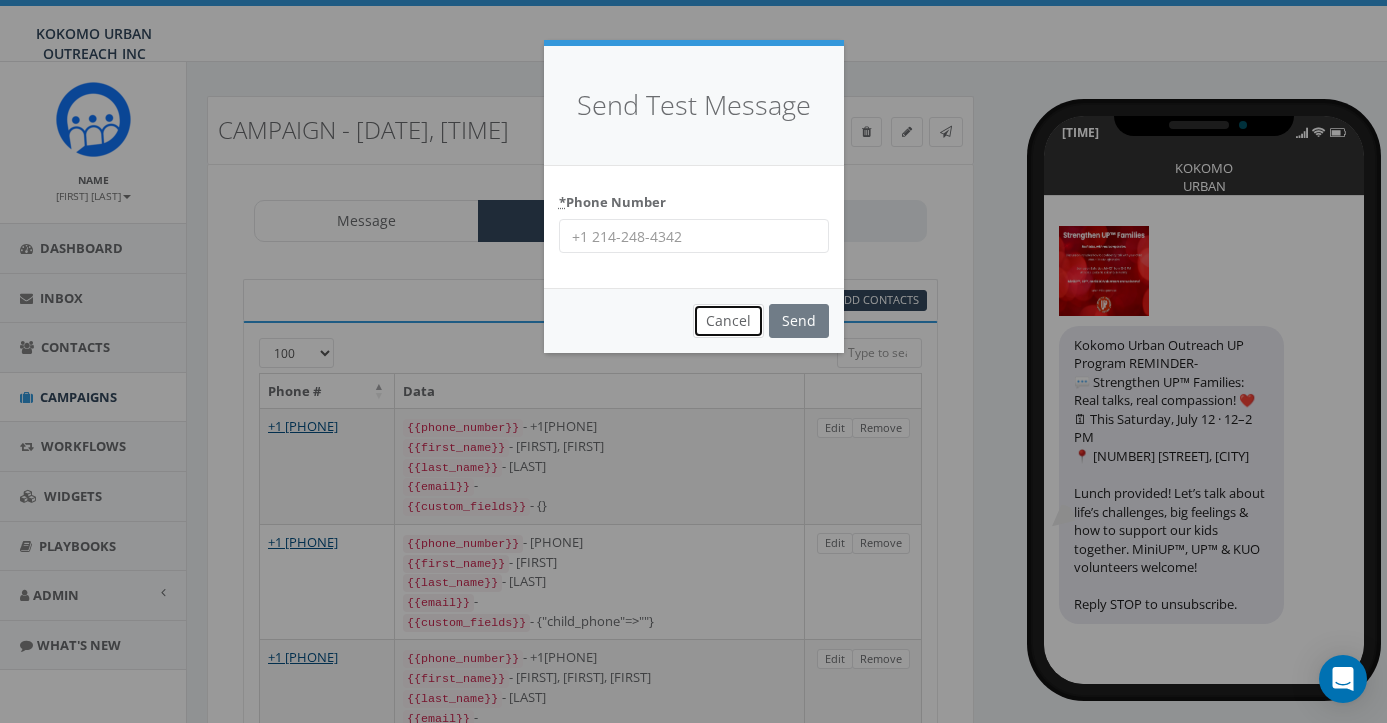 click on "Cancel" at bounding box center [728, 321] 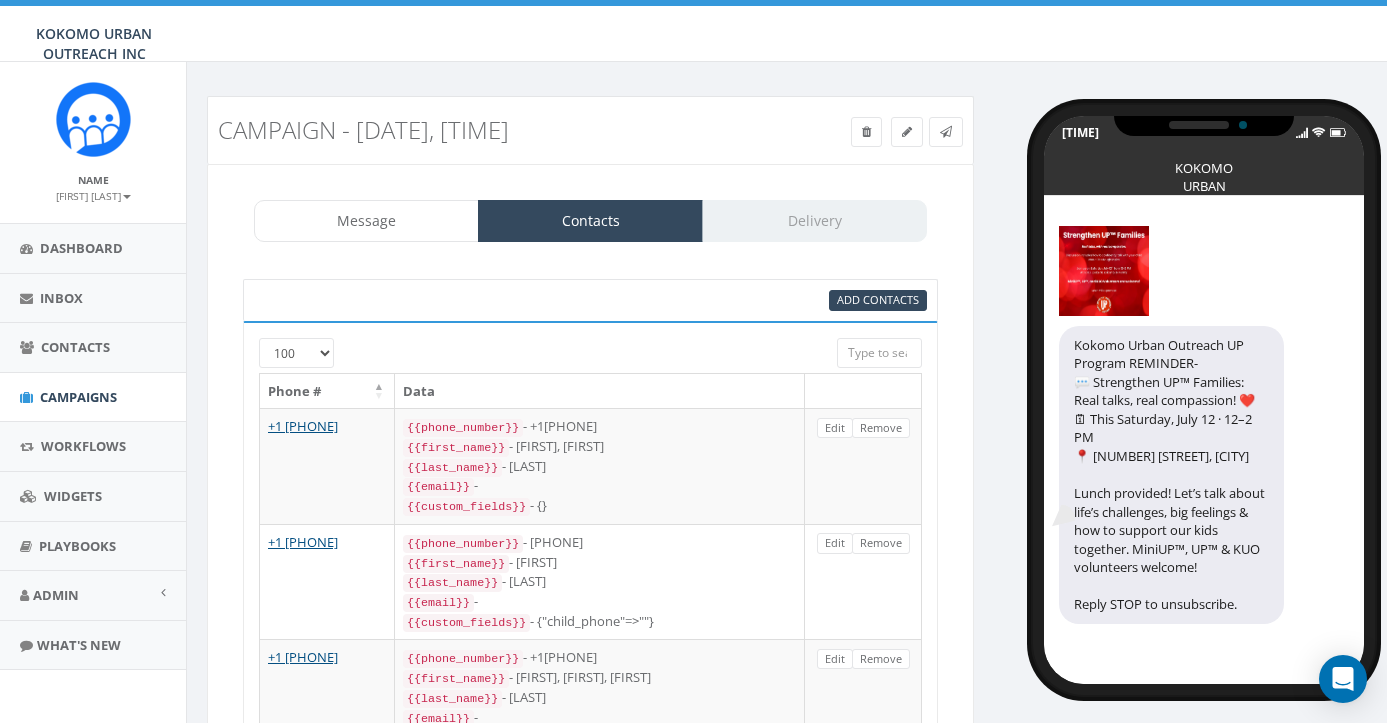 click on "Message Contacts Delivery" at bounding box center (590, 221) 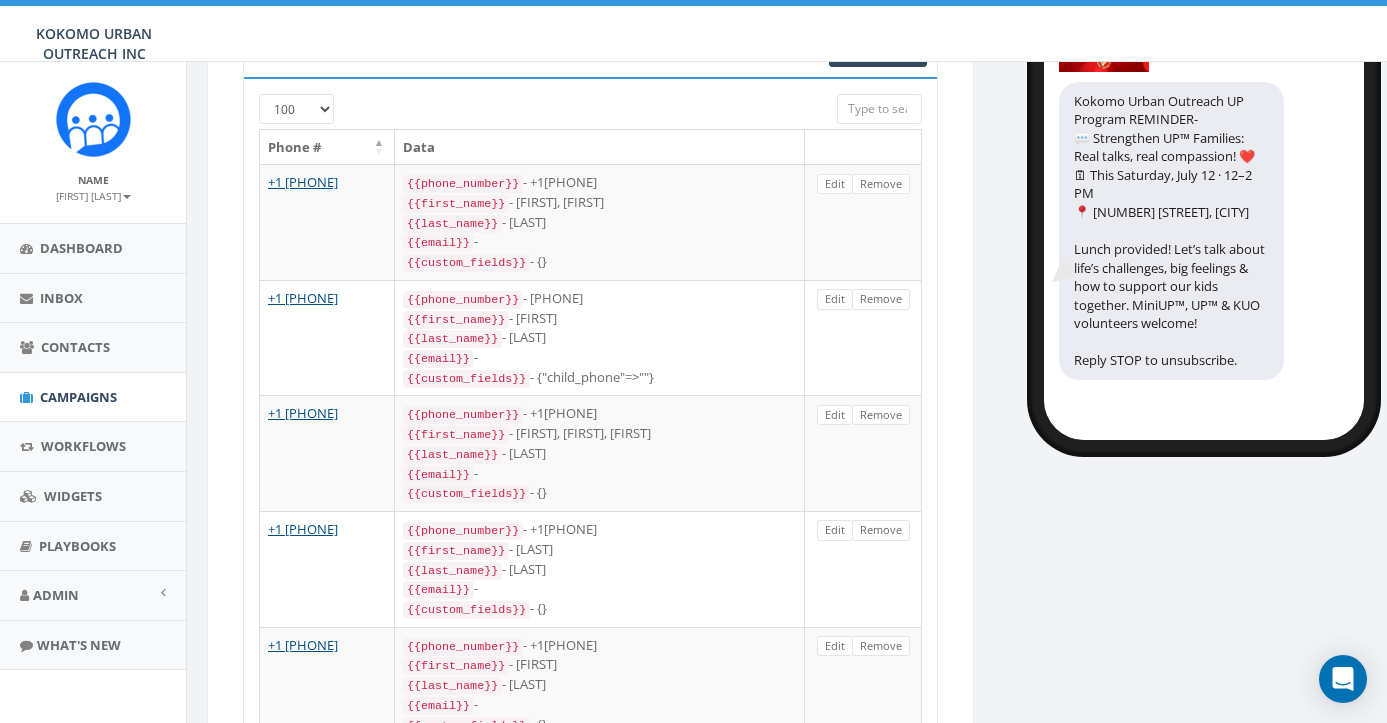scroll, scrollTop: 0, scrollLeft: 0, axis: both 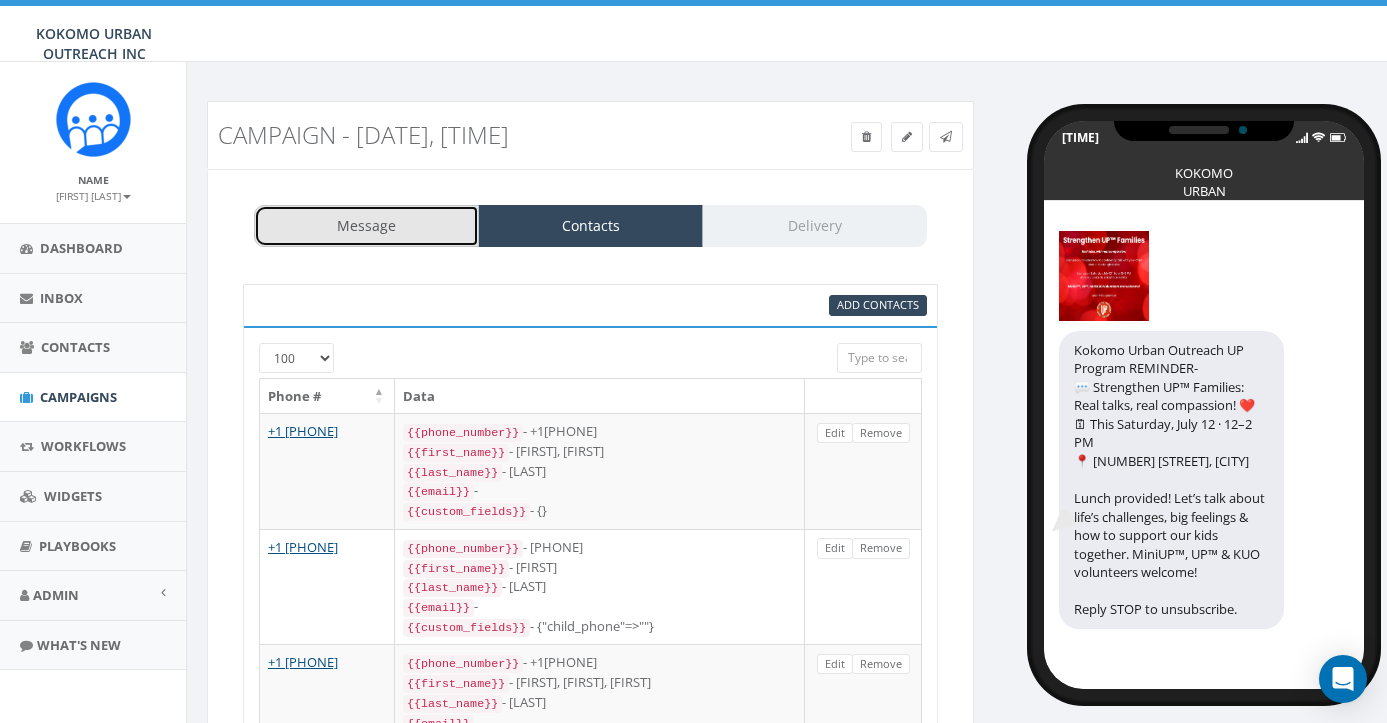 click on "Message" at bounding box center (366, 226) 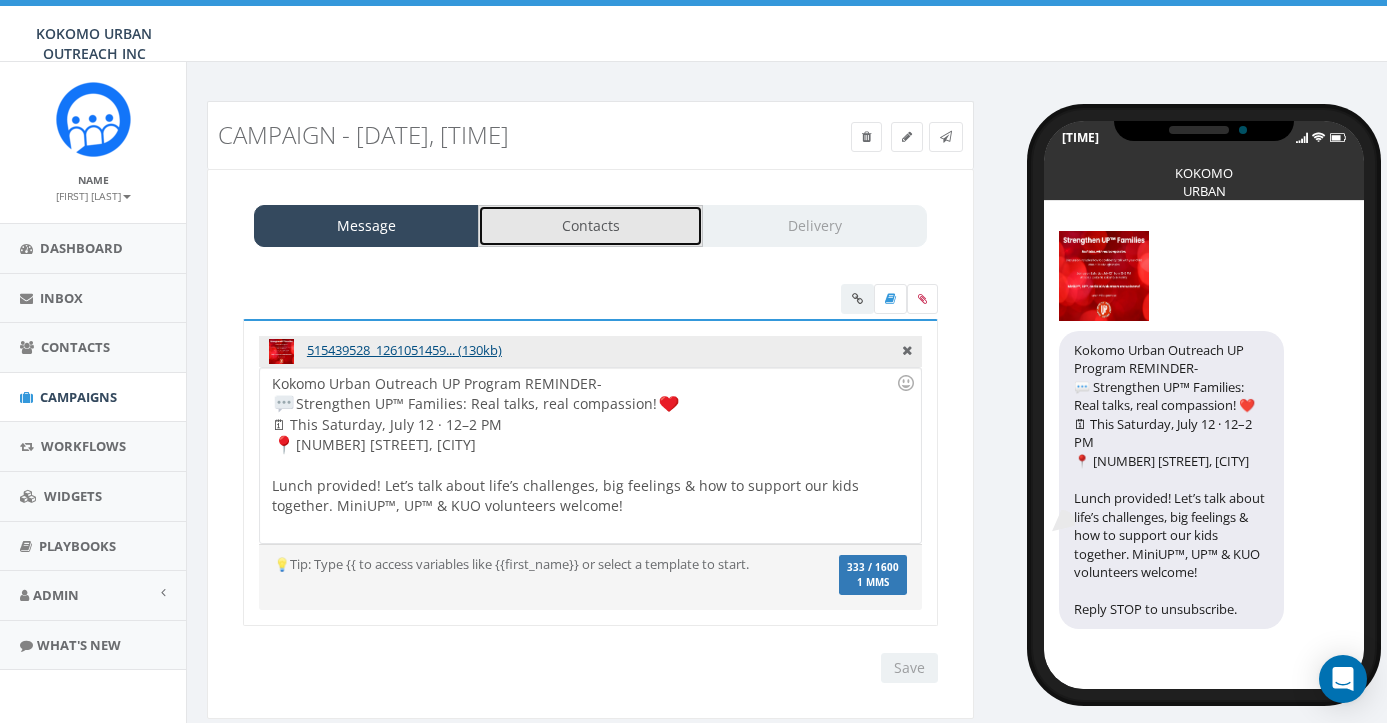 click on "Contacts" at bounding box center [590, 226] 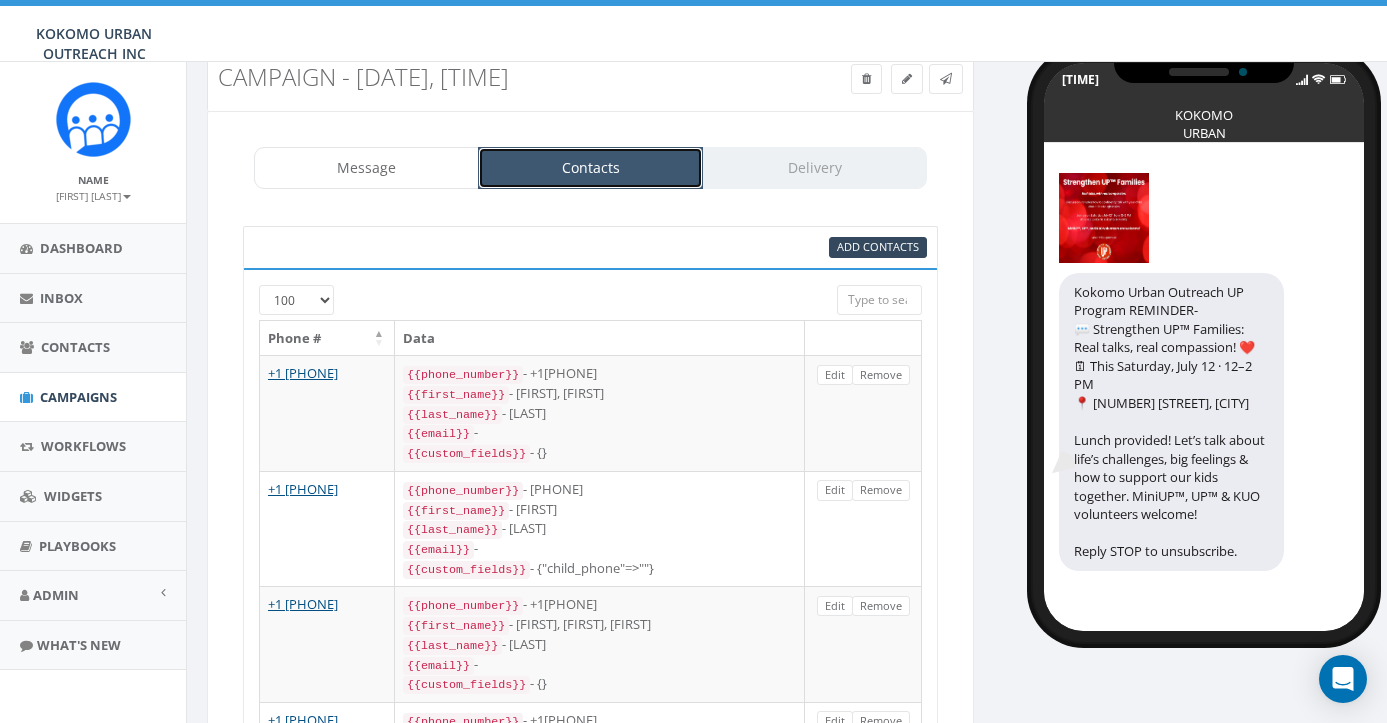scroll, scrollTop: 0, scrollLeft: 0, axis: both 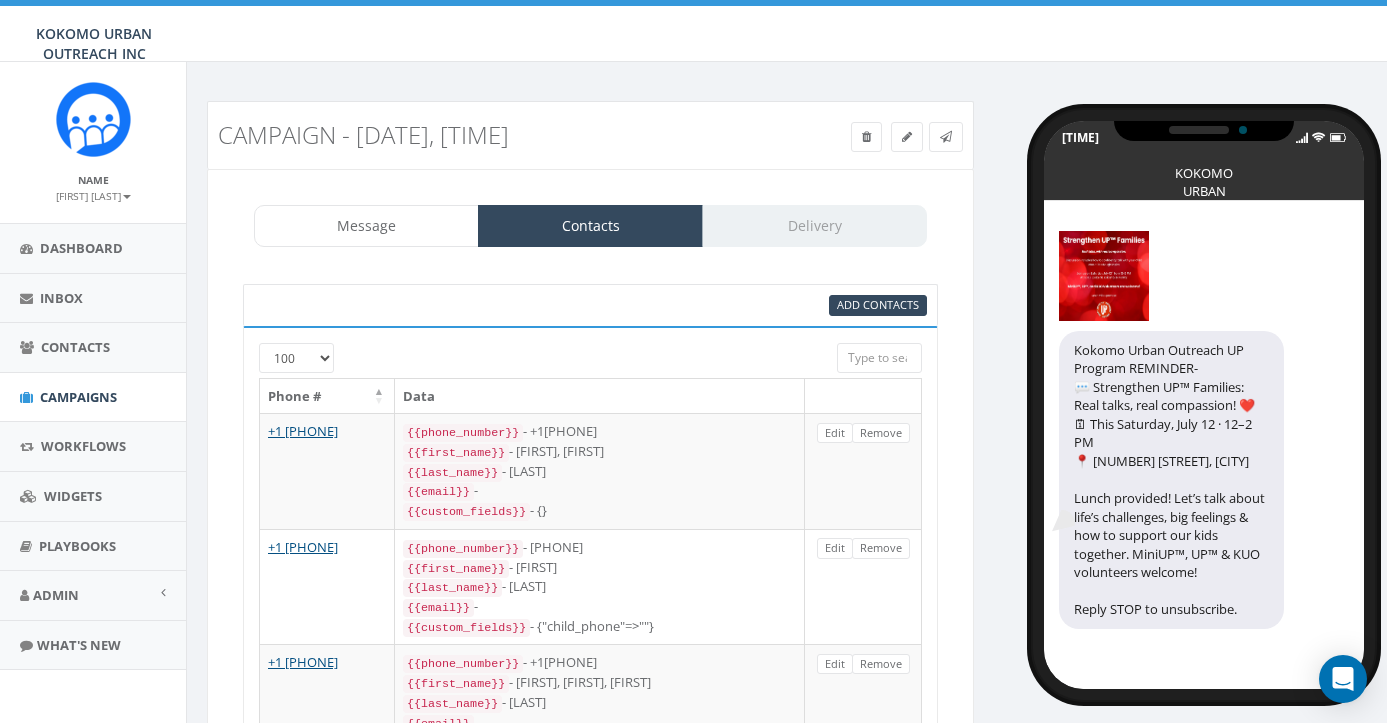 click on "Message Contacts Delivery" at bounding box center [590, 226] 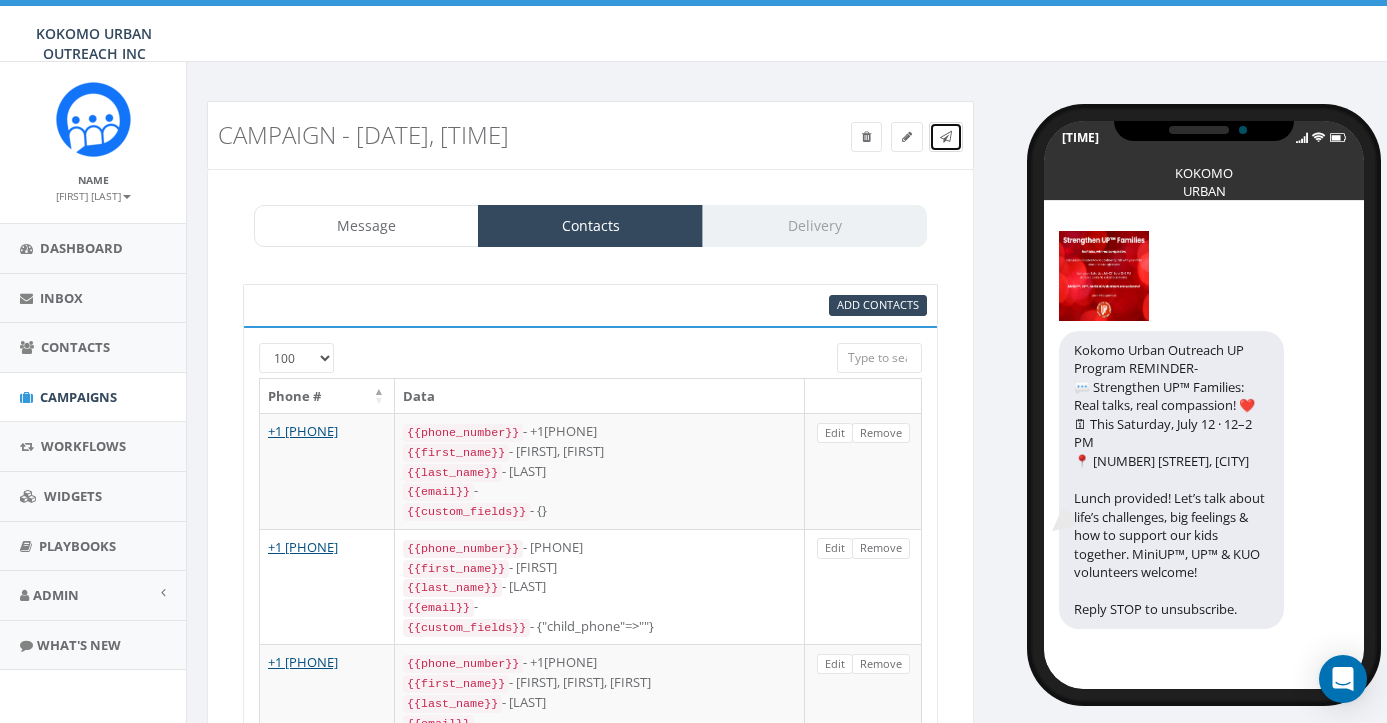 click at bounding box center [946, 137] 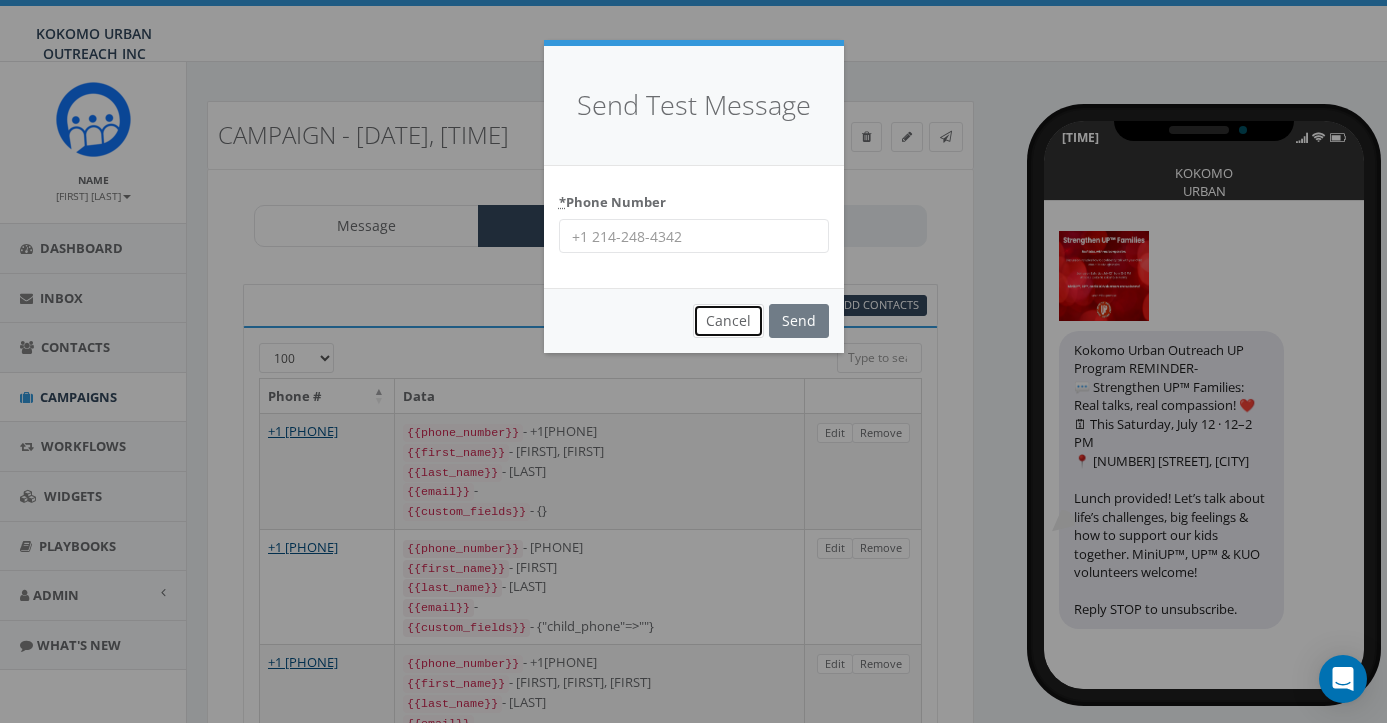 click on "Cancel" at bounding box center [728, 321] 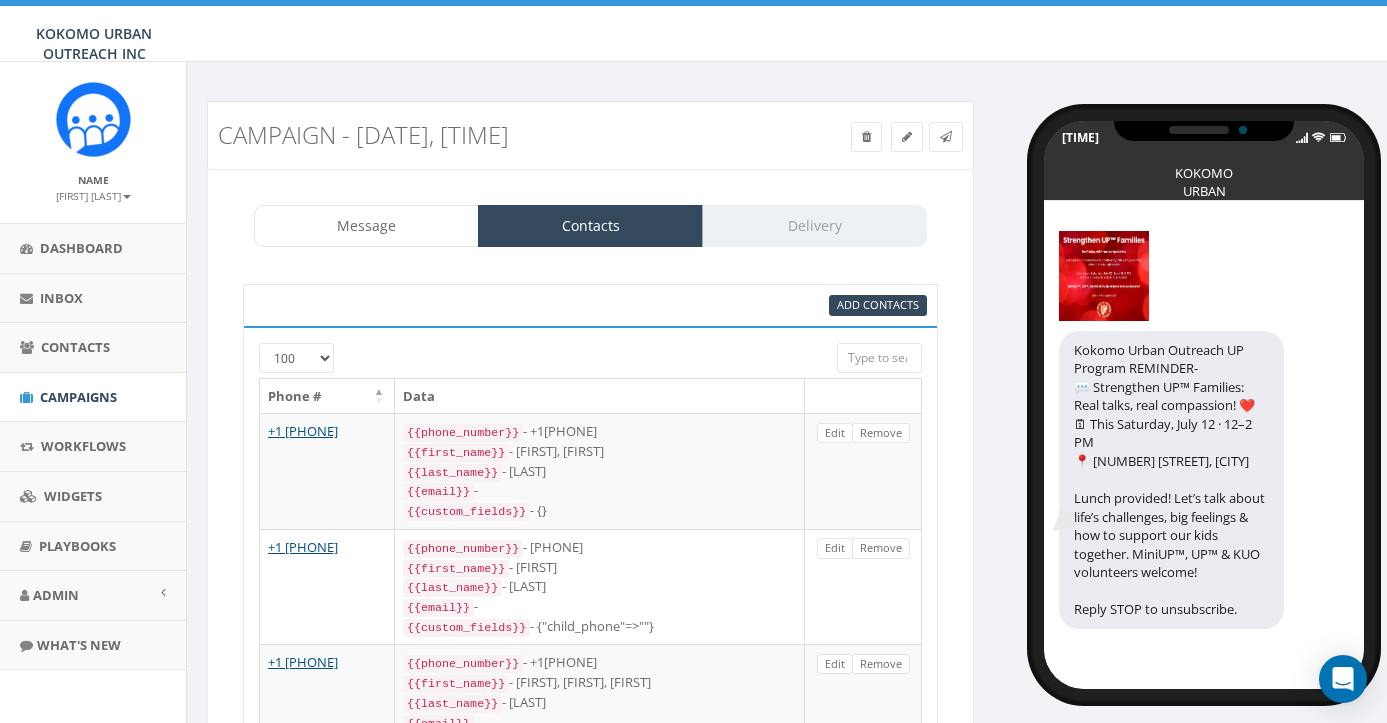 click on "Message Contacts Delivery" at bounding box center (590, 226) 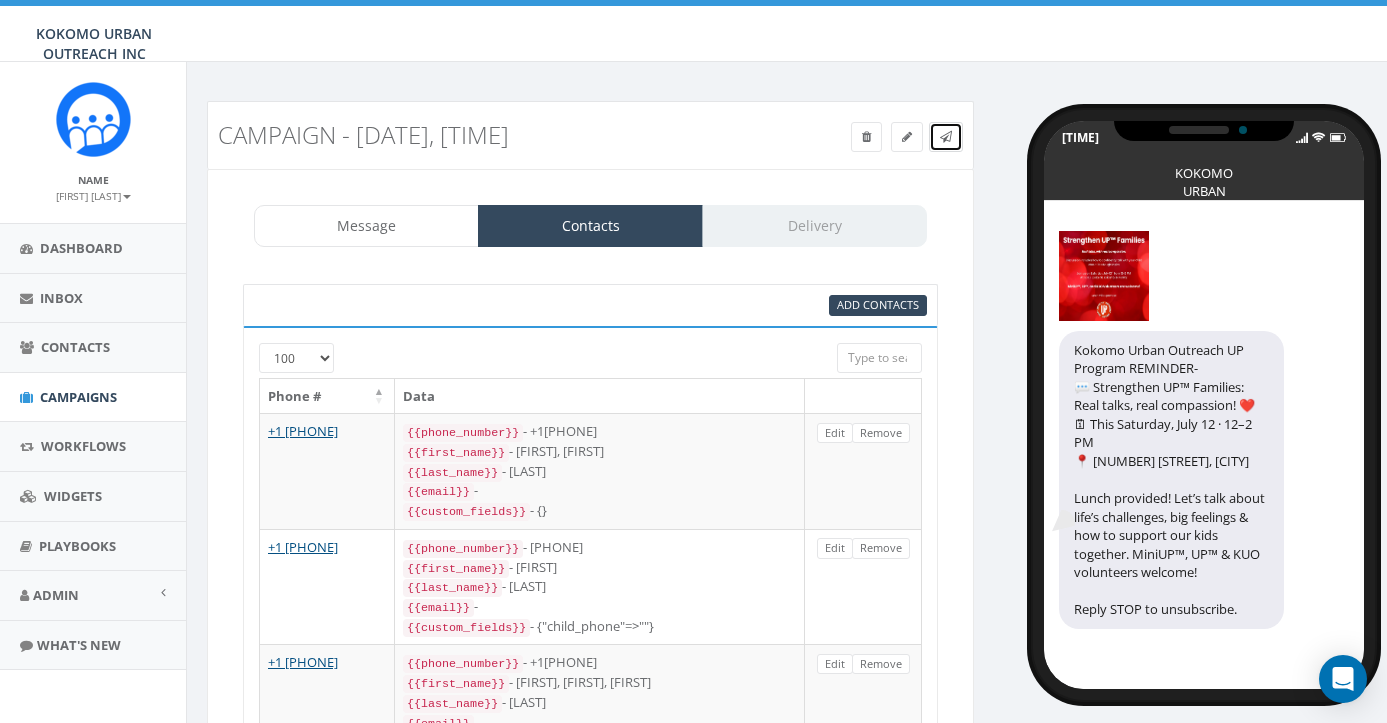 click at bounding box center [946, 136] 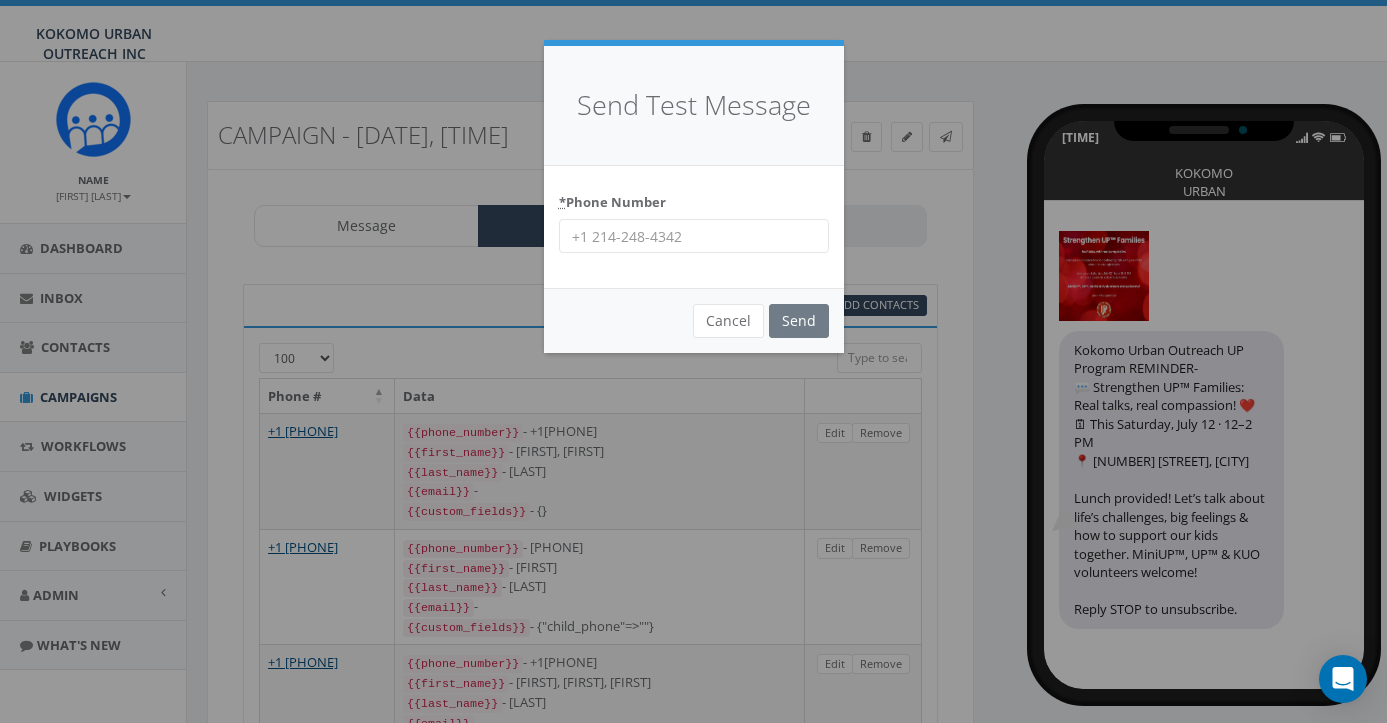 click on "*   Phone Number" at bounding box center (694, 236) 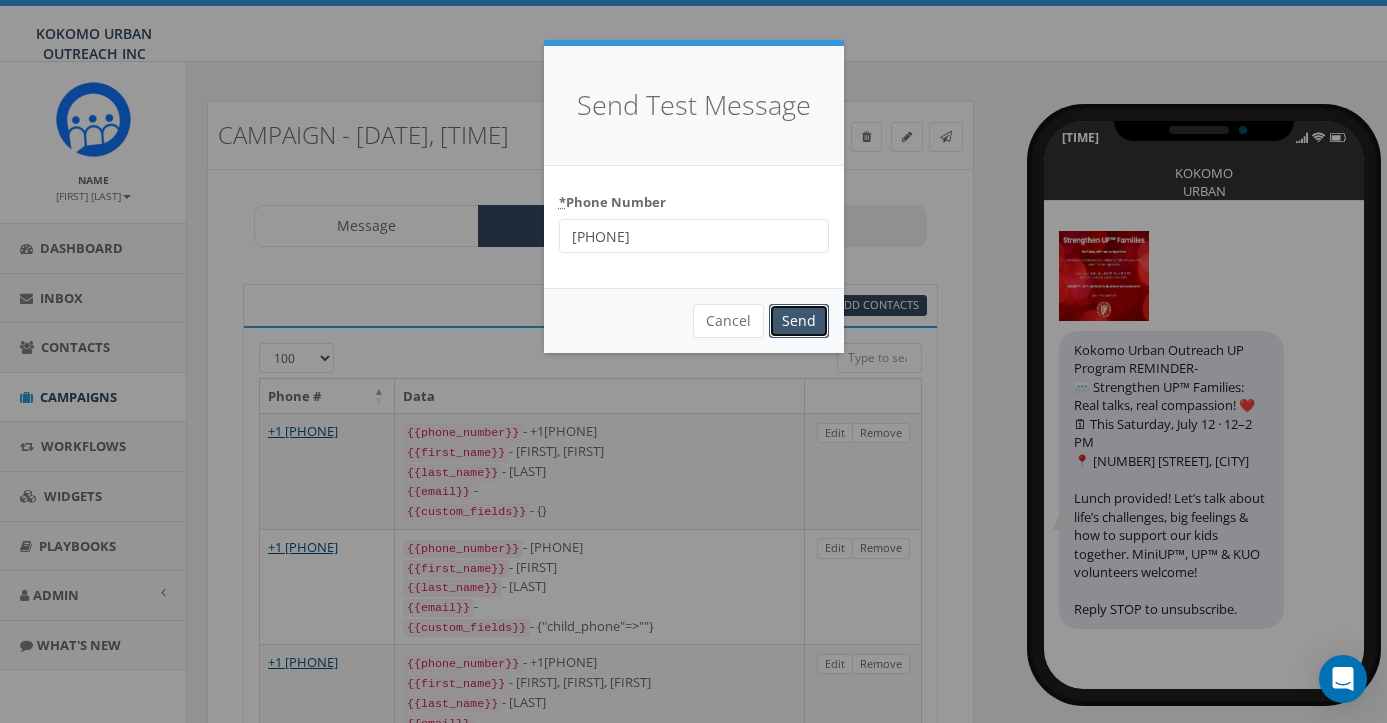click on "Send" at bounding box center [799, 321] 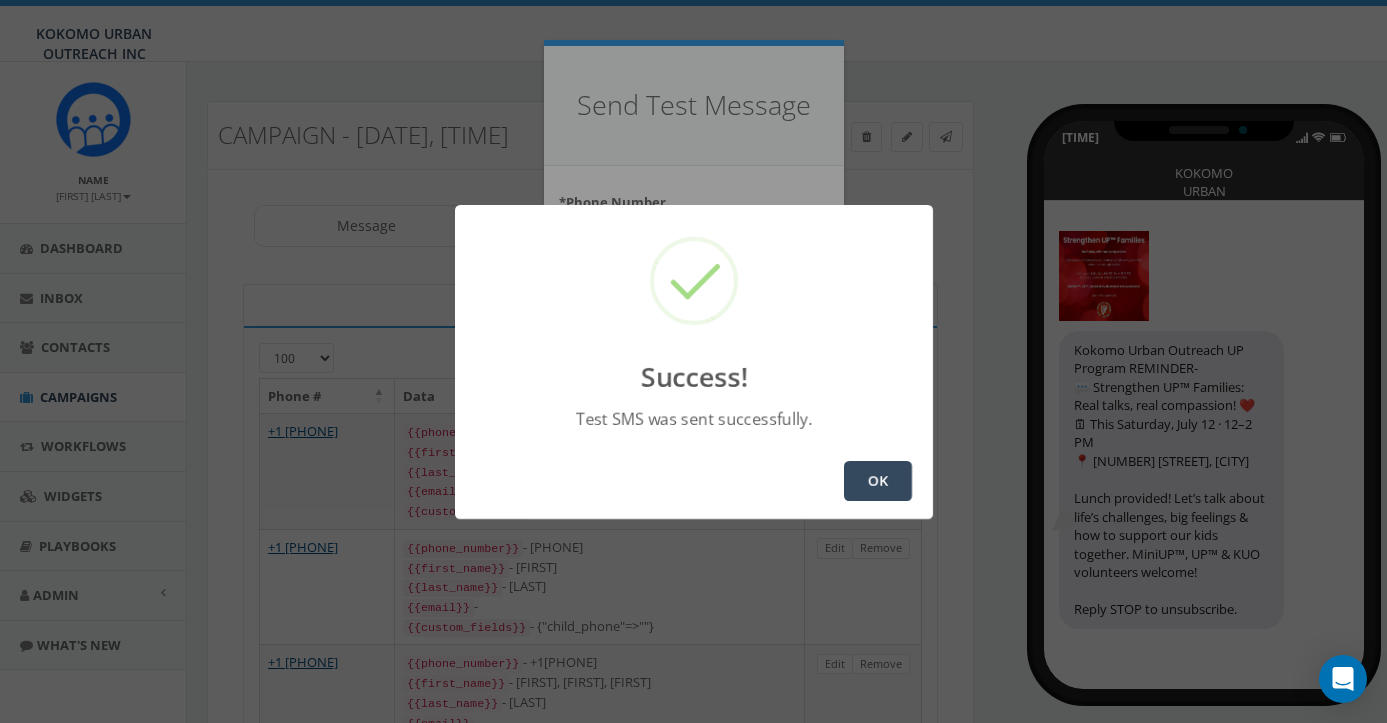 click on "OK" at bounding box center (878, 481) 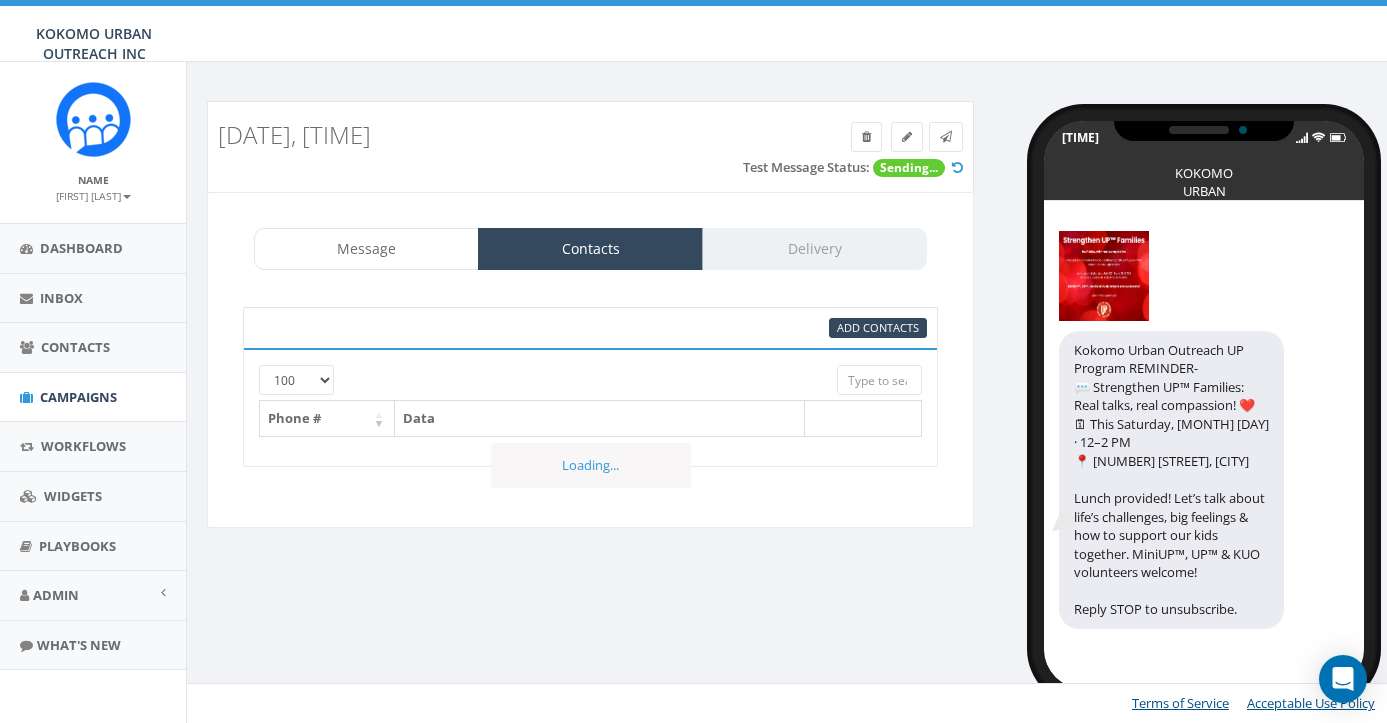 scroll, scrollTop: 0, scrollLeft: 0, axis: both 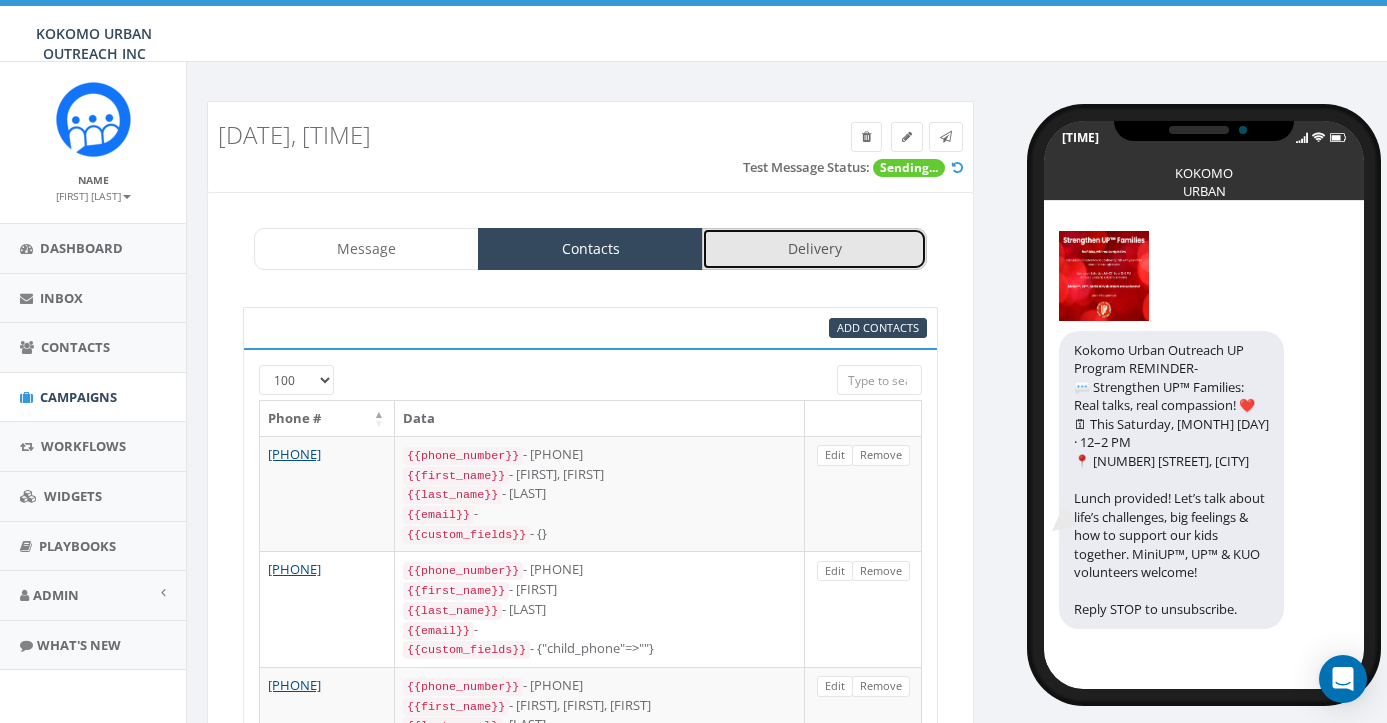 click on "Delivery" at bounding box center (814, 249) 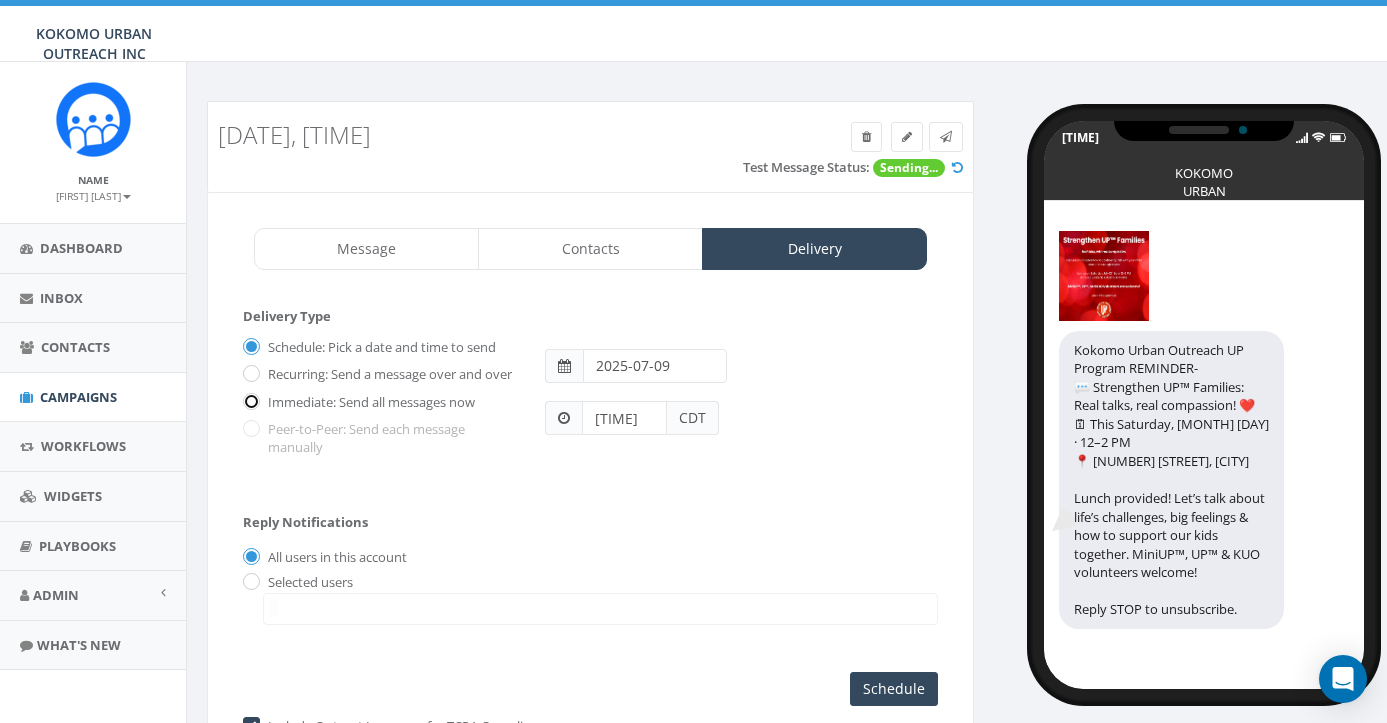 click on "Immediate: Send all messages now" at bounding box center [249, 402] 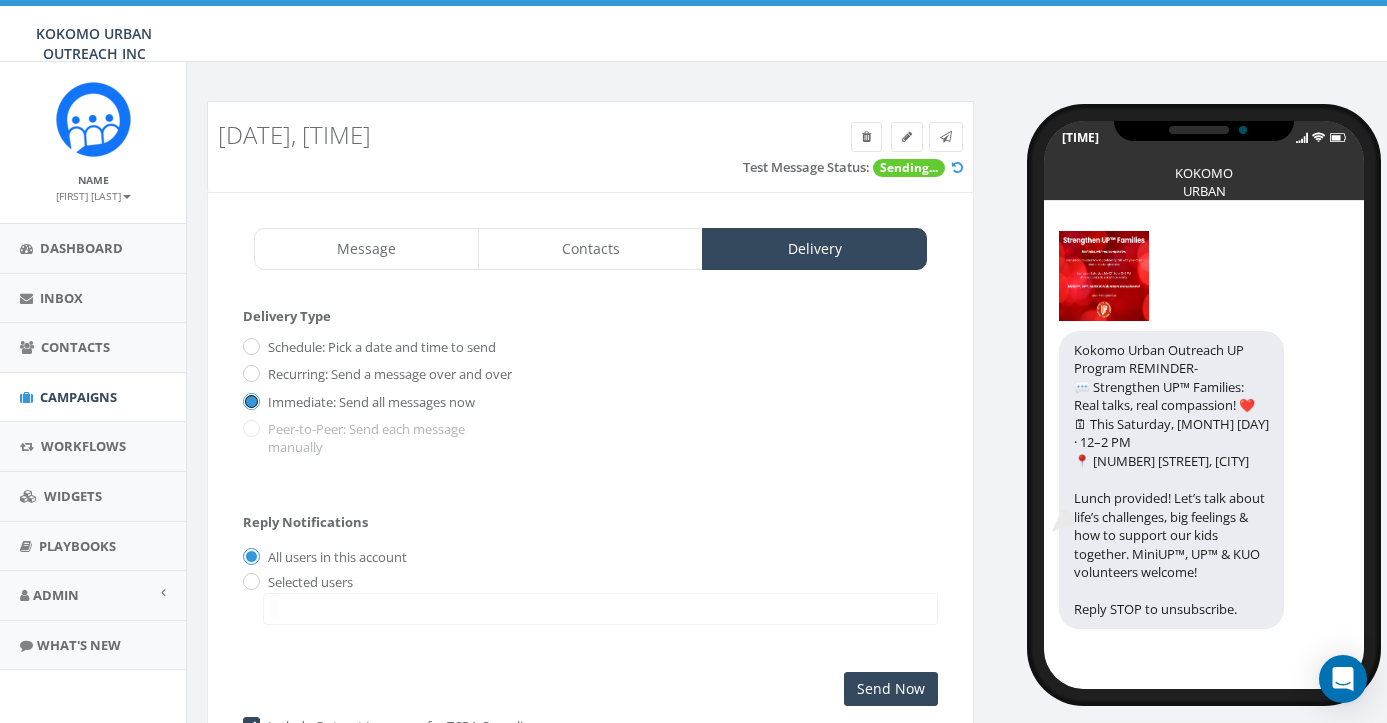 scroll, scrollTop: 146, scrollLeft: 0, axis: vertical 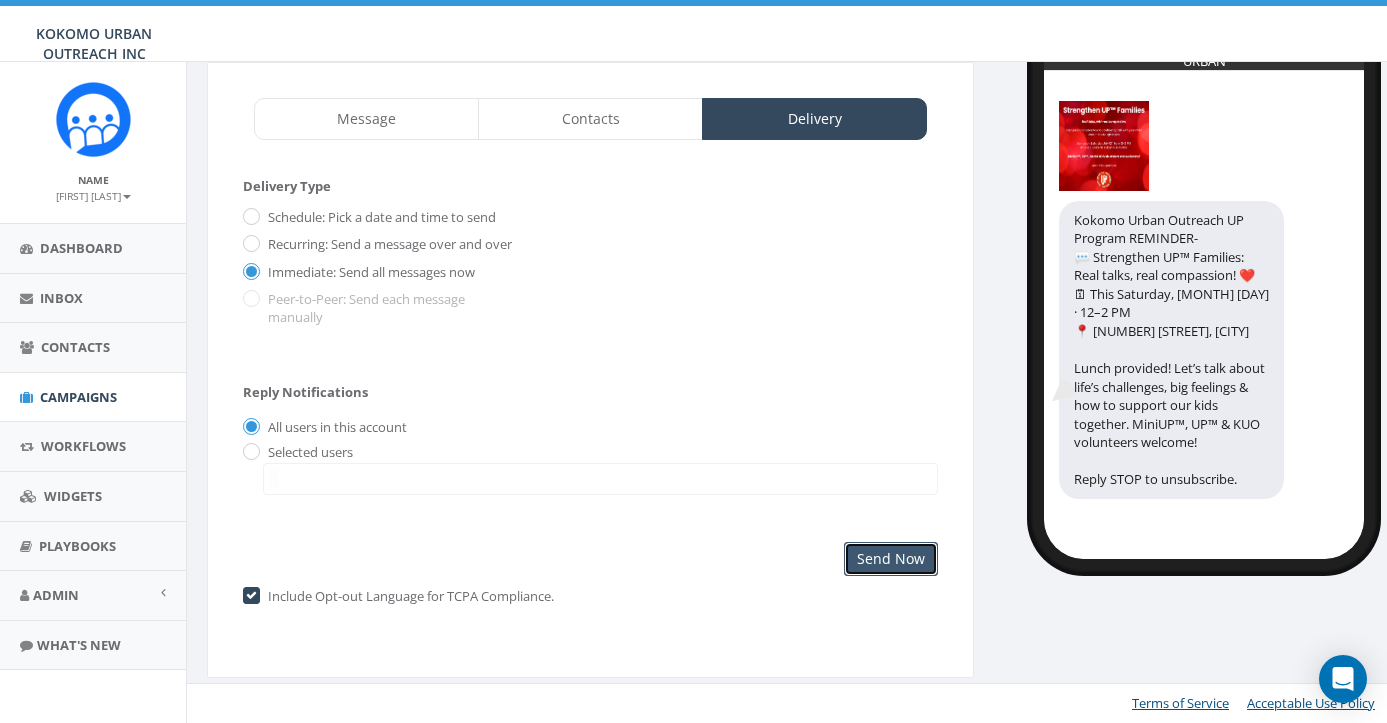 click on "Send Now" at bounding box center (891, 559) 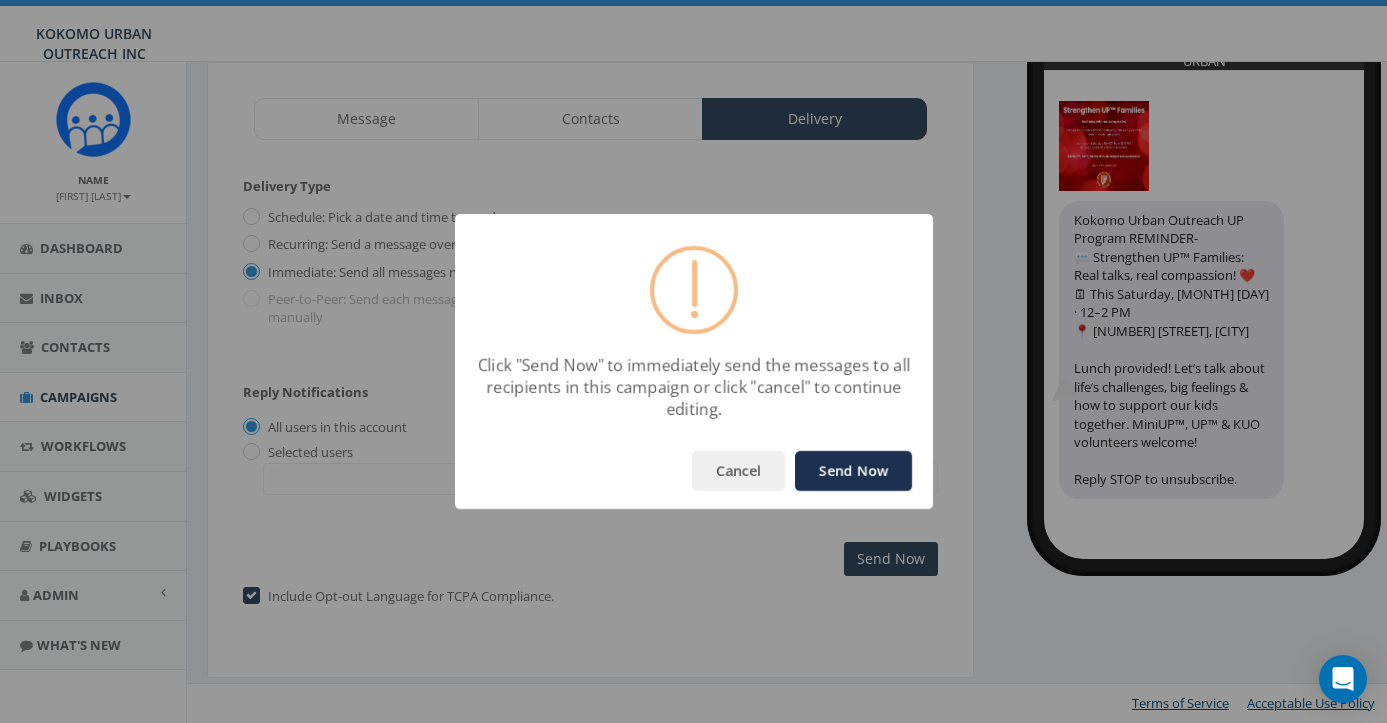 click on "Send Now" at bounding box center (853, 471) 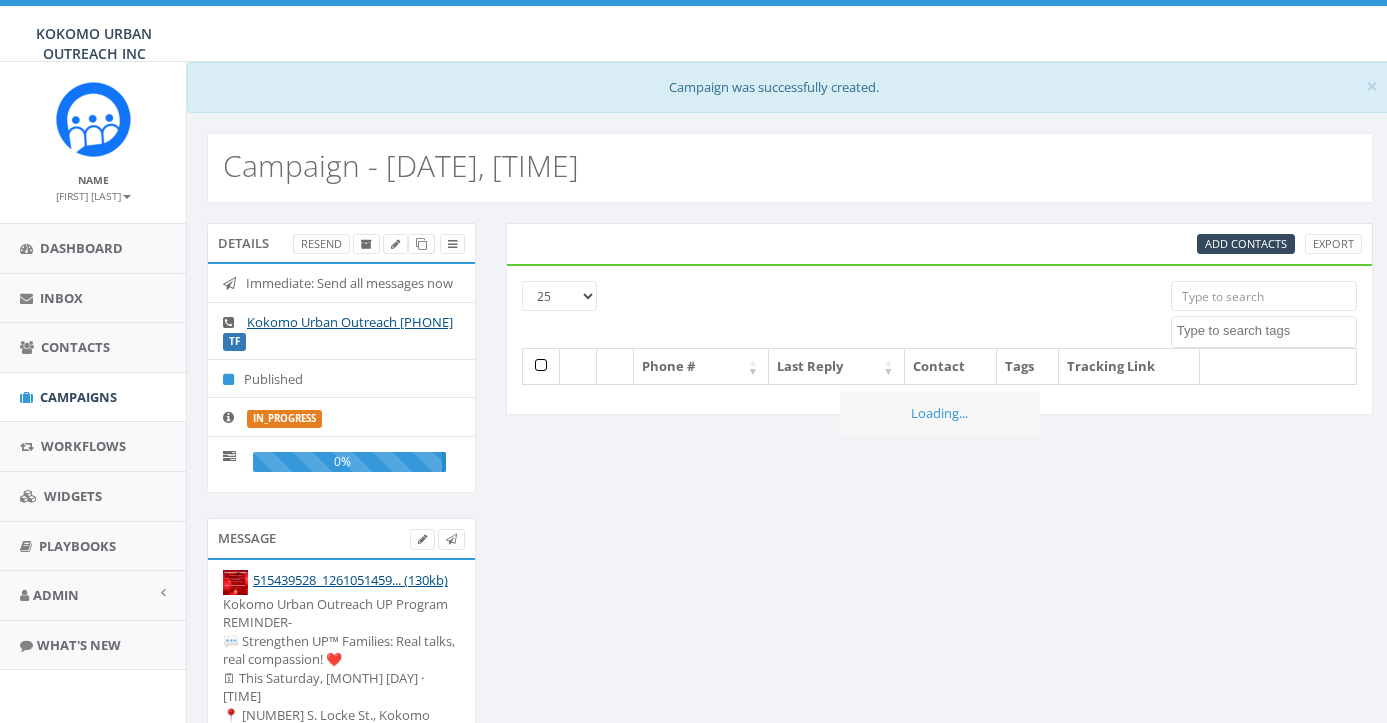 scroll, scrollTop: 0, scrollLeft: 0, axis: both 